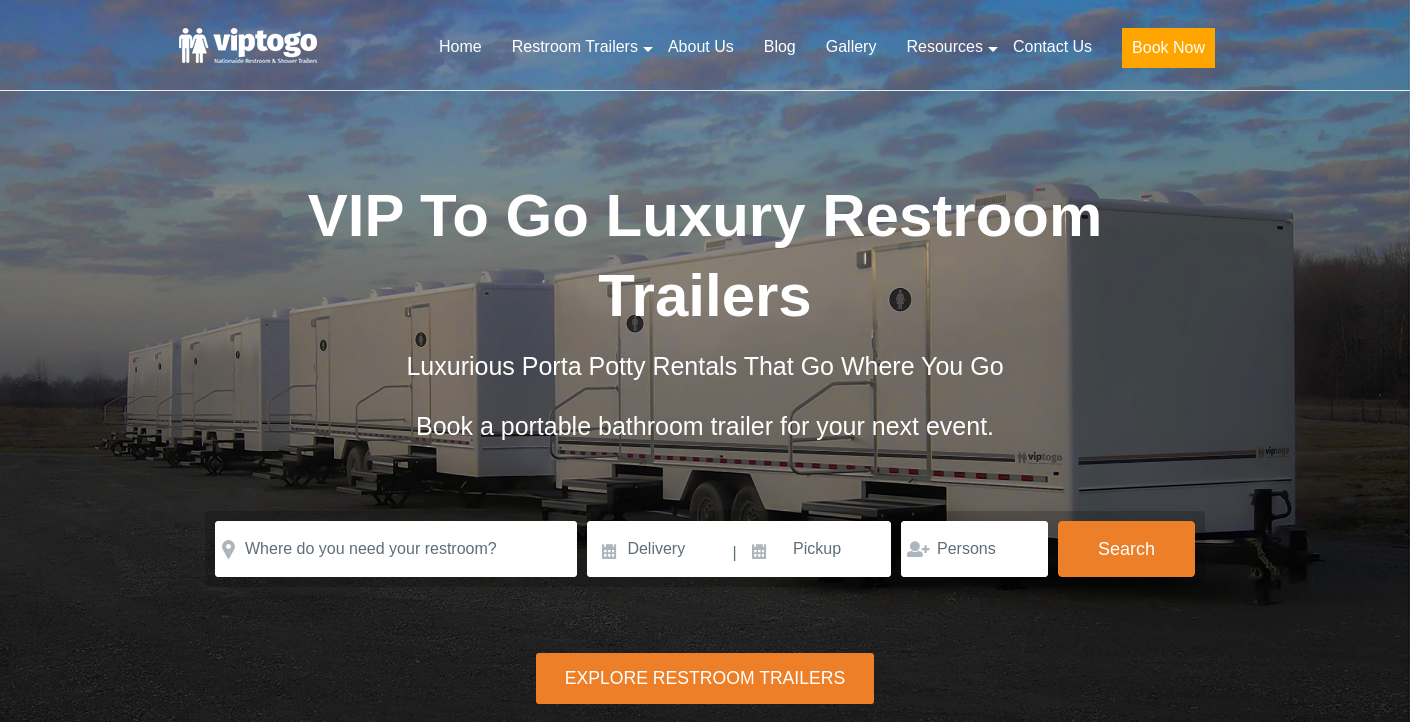 scroll, scrollTop: 0, scrollLeft: 0, axis: both 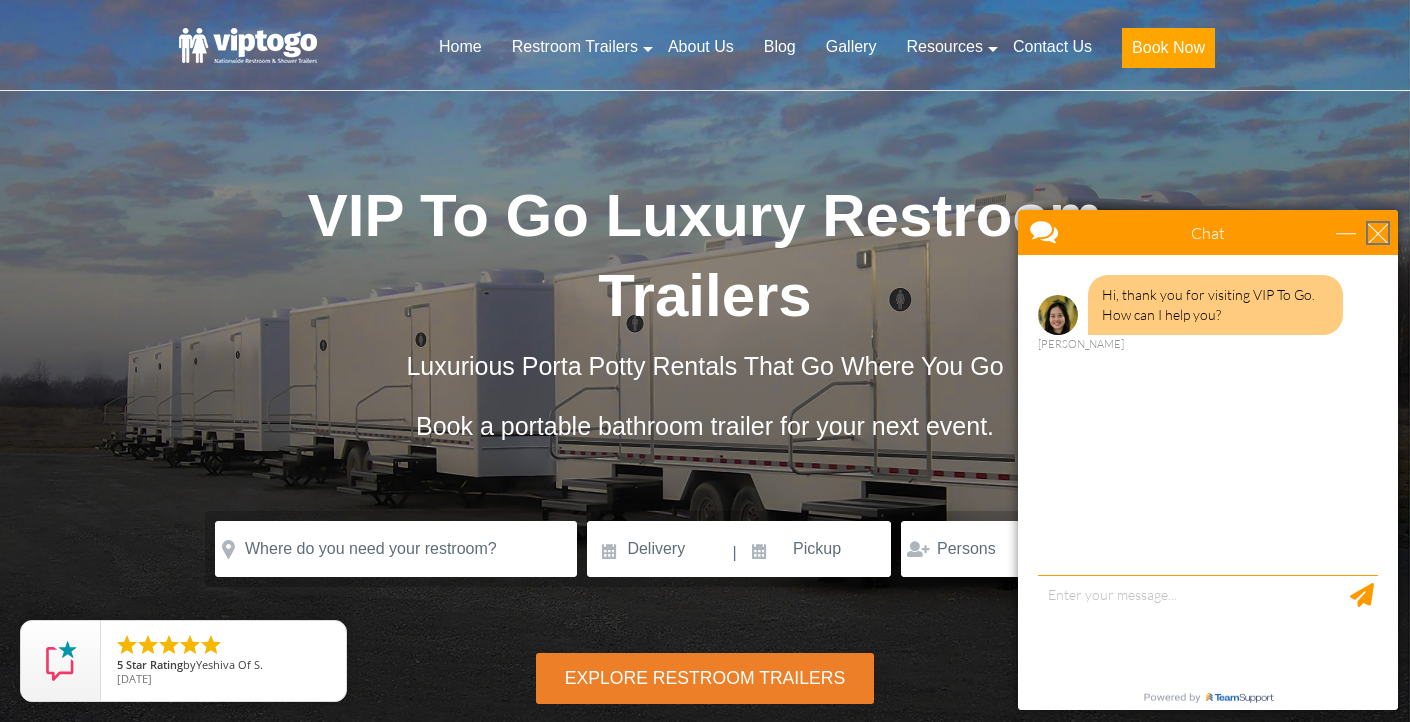 click at bounding box center (1378, 233) 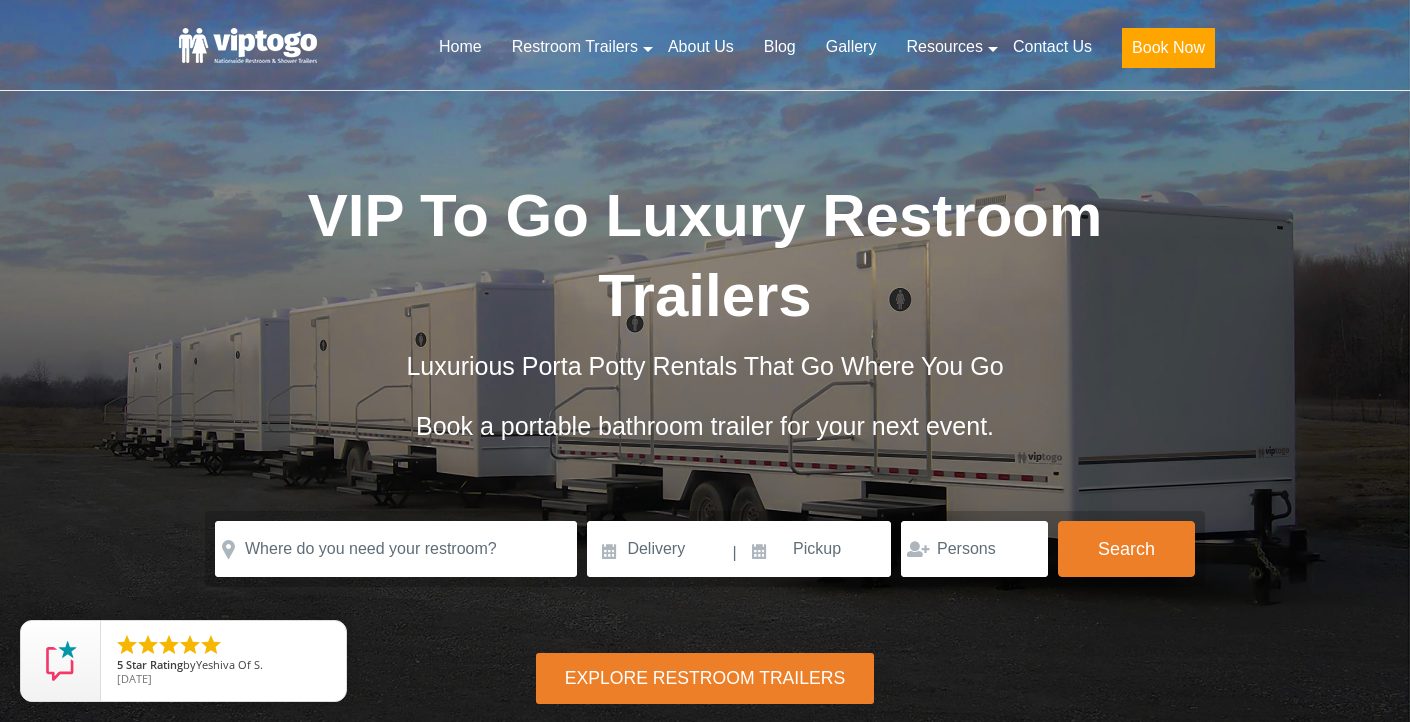 scroll, scrollTop: 0, scrollLeft: 0, axis: both 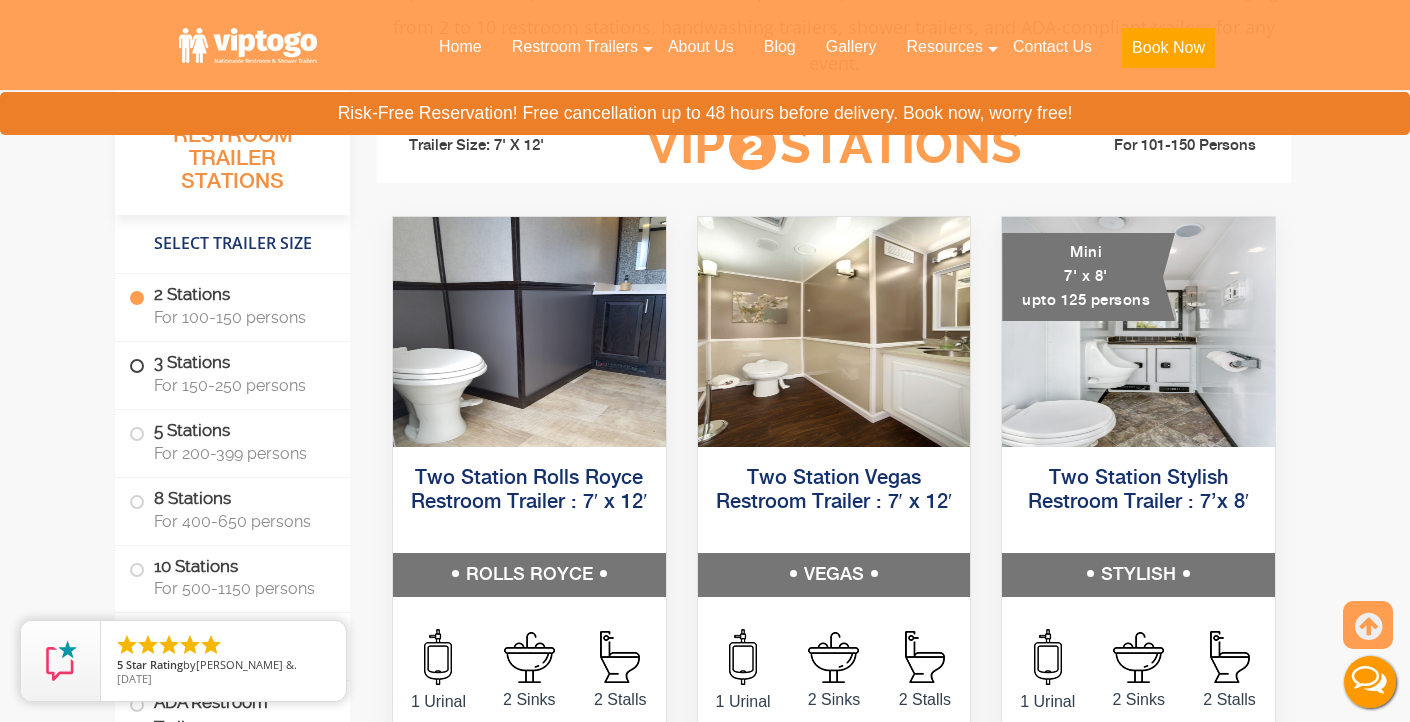 click at bounding box center [137, 366] 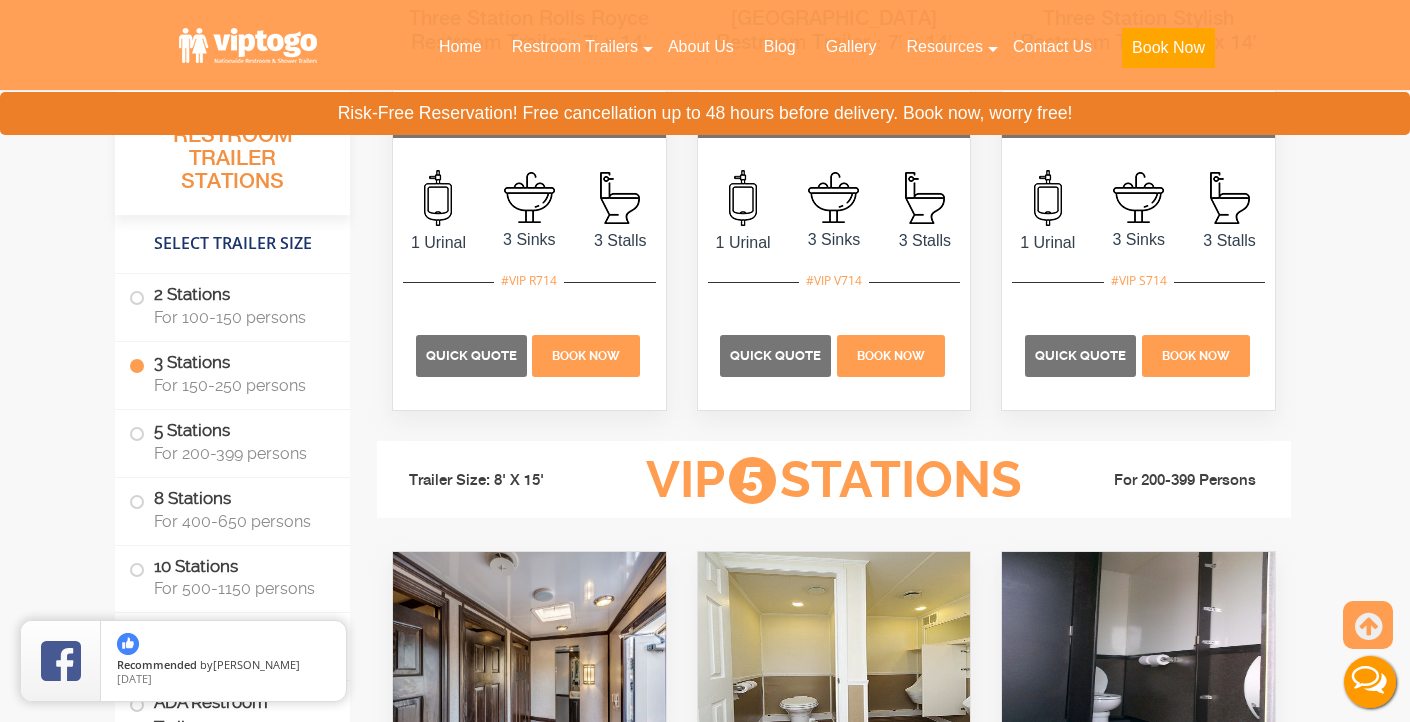 scroll, scrollTop: 2675, scrollLeft: 0, axis: vertical 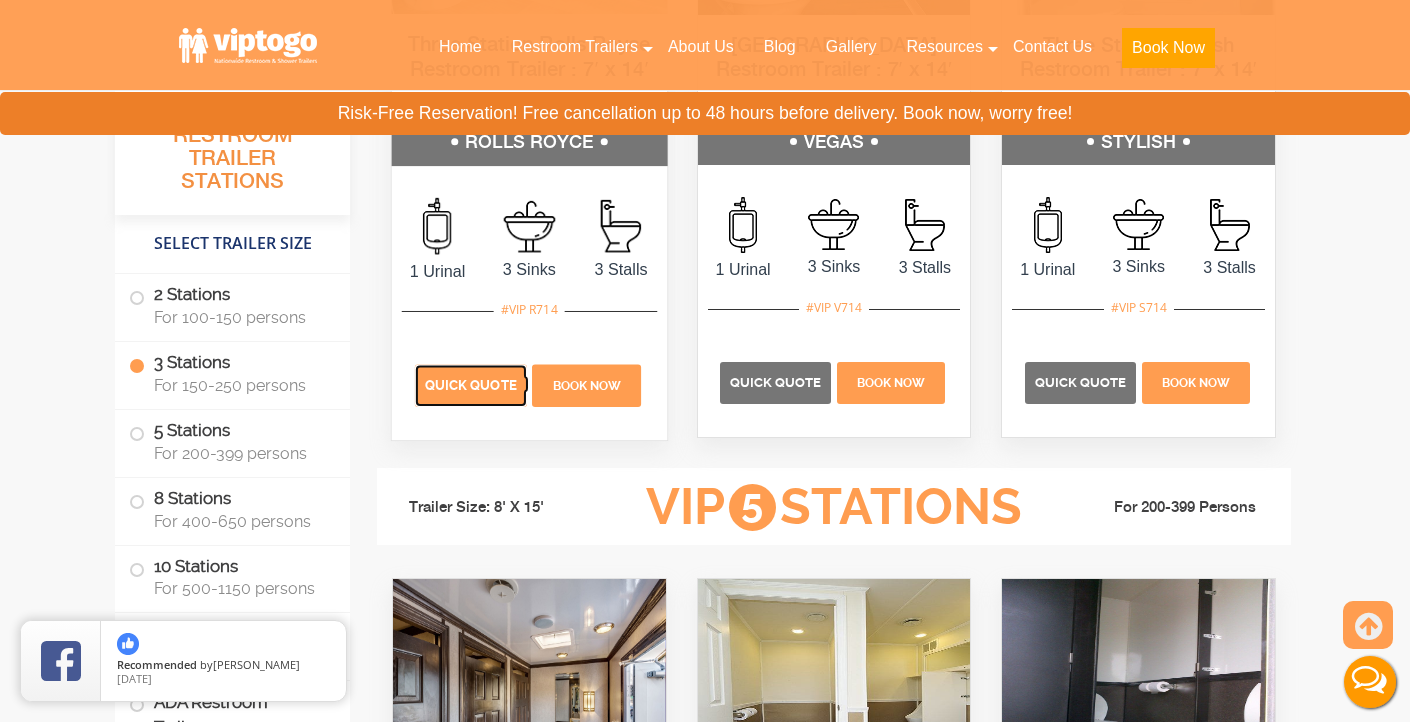 click on "Quick Quote" at bounding box center (471, 384) 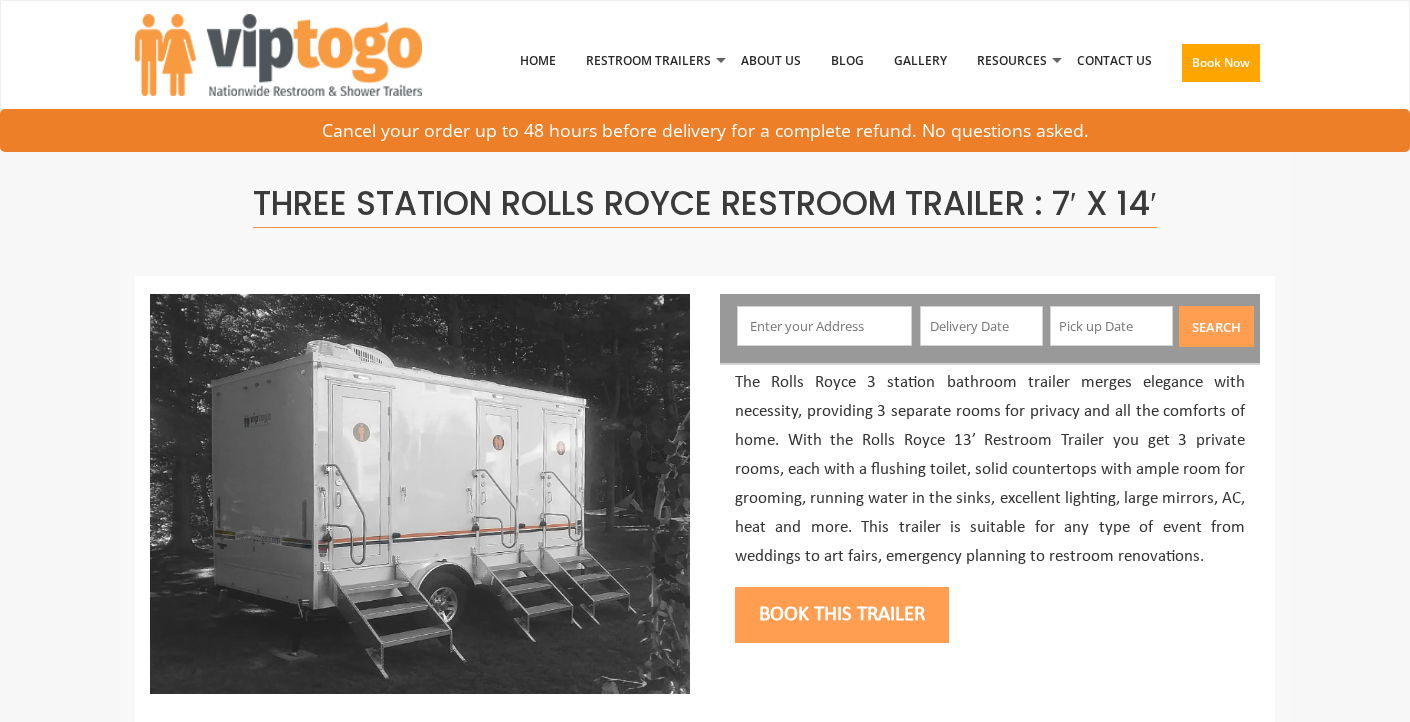 scroll, scrollTop: 0, scrollLeft: 0, axis: both 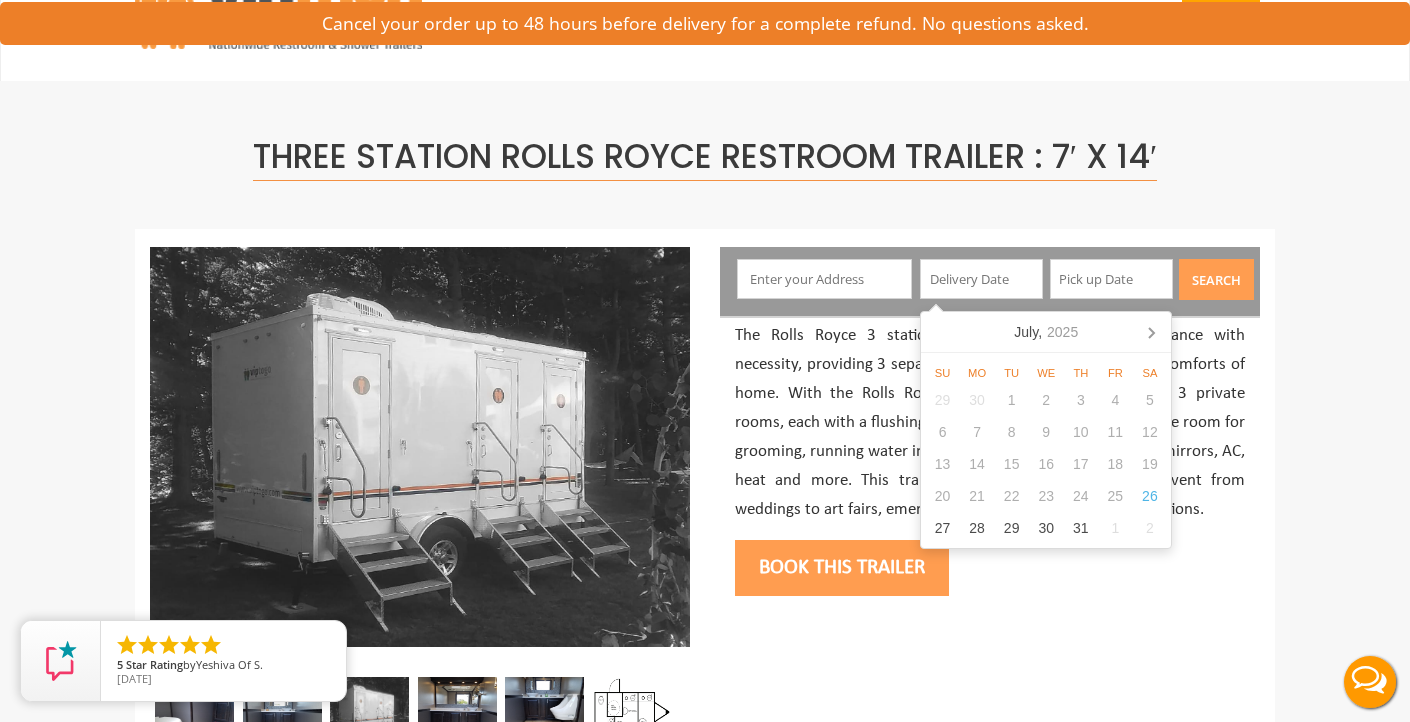 click at bounding box center (981, 279) 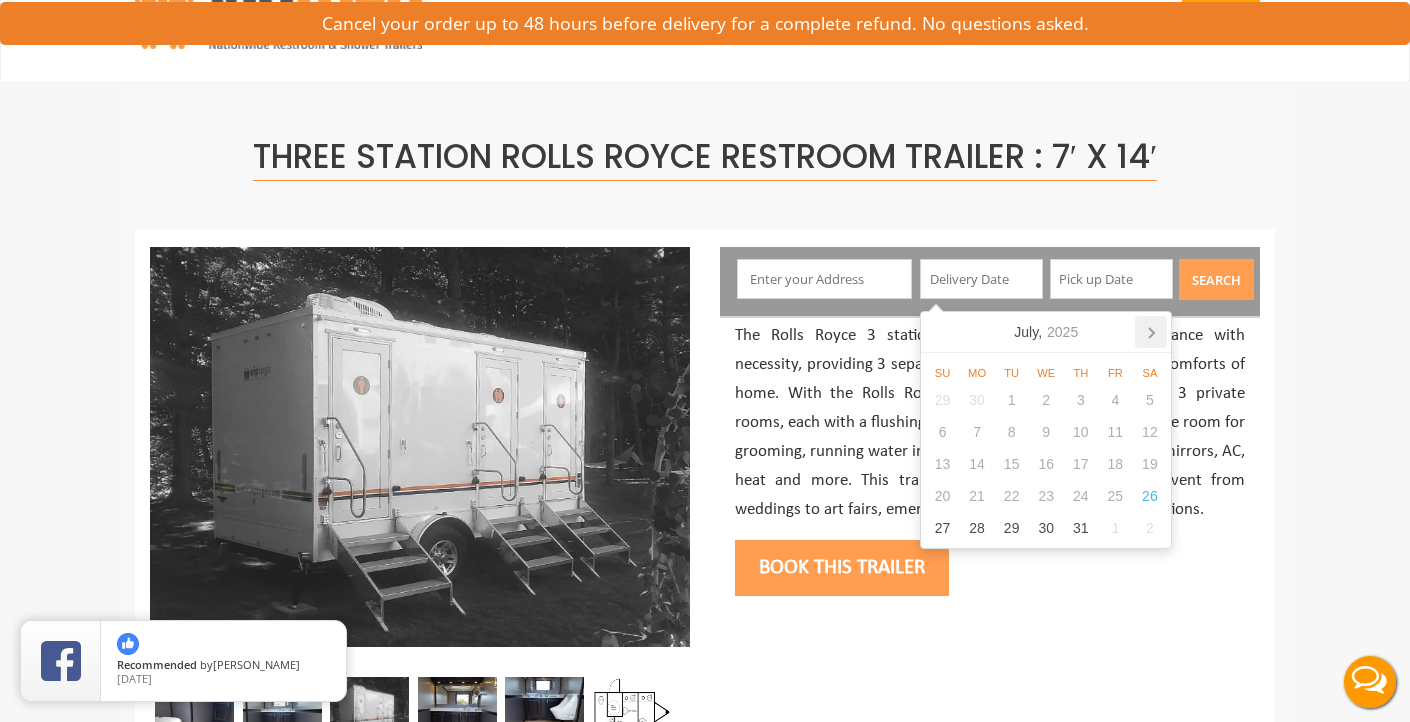 click 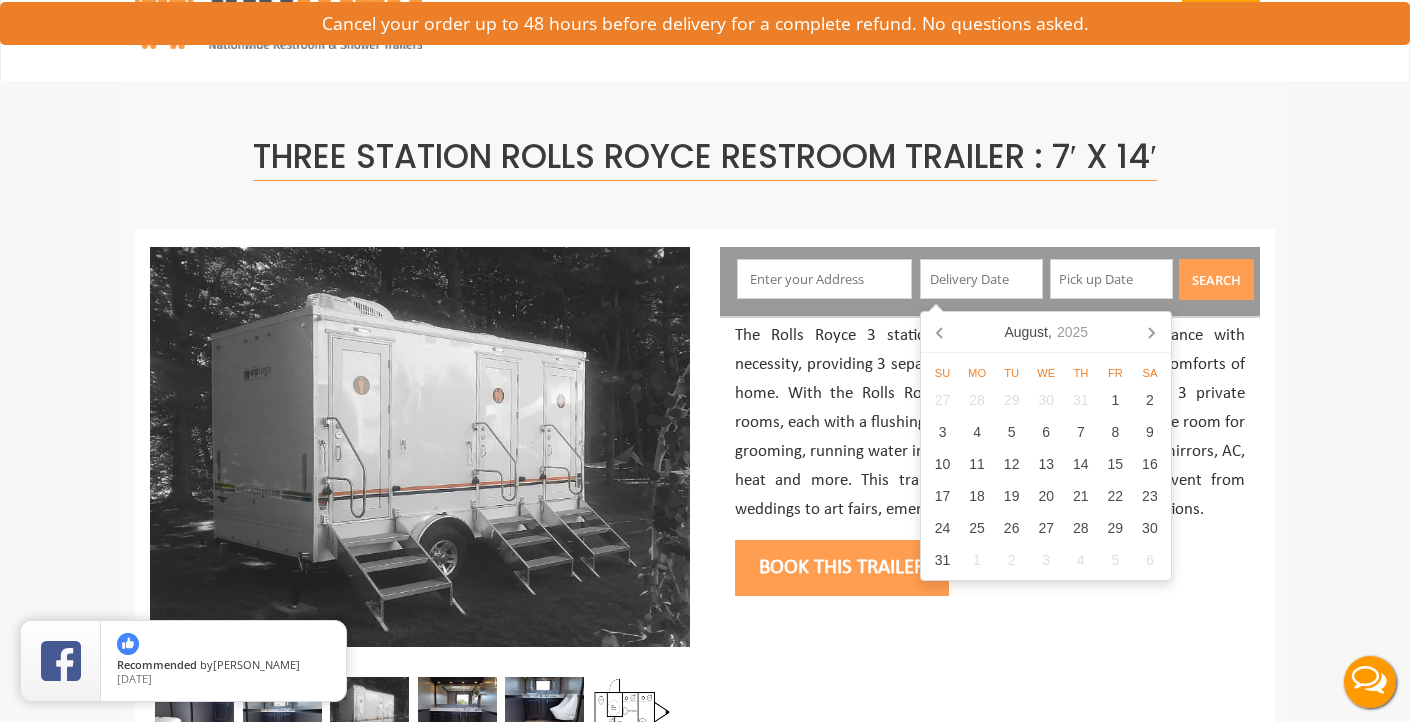 click 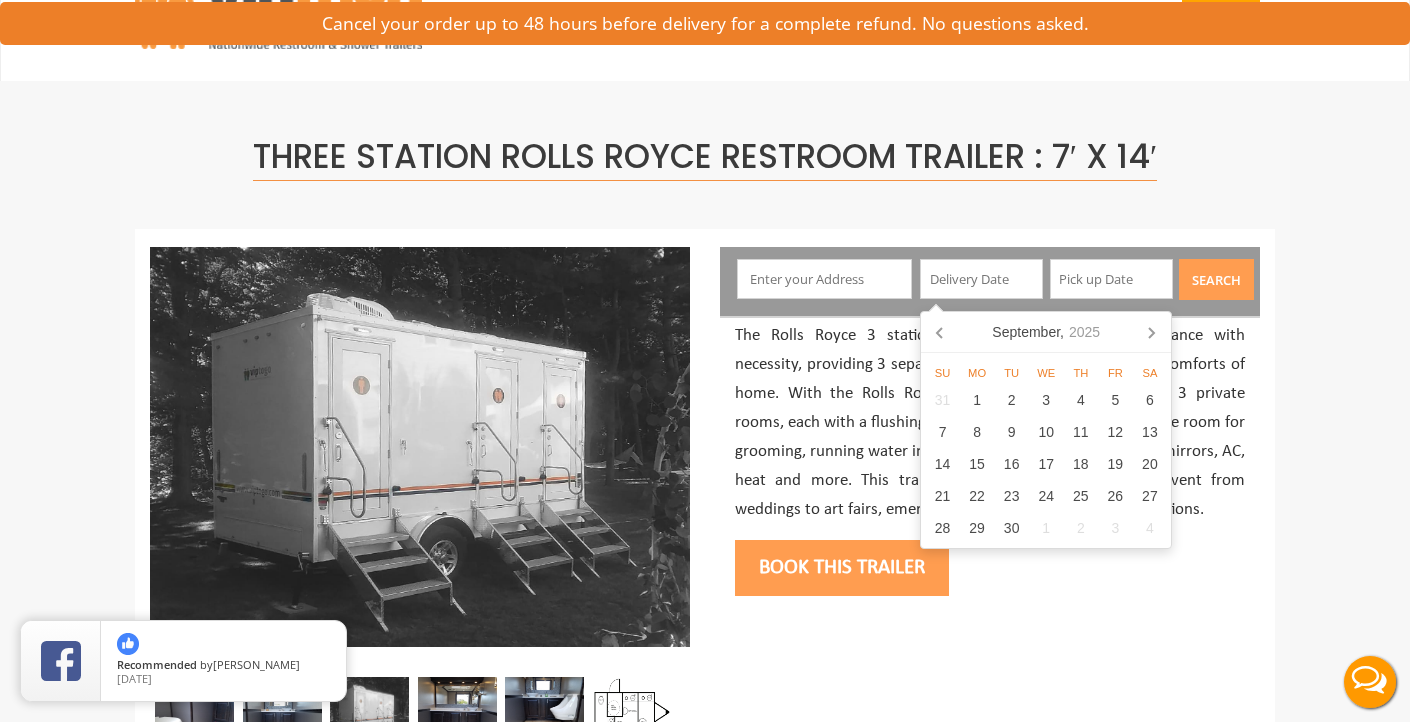 click 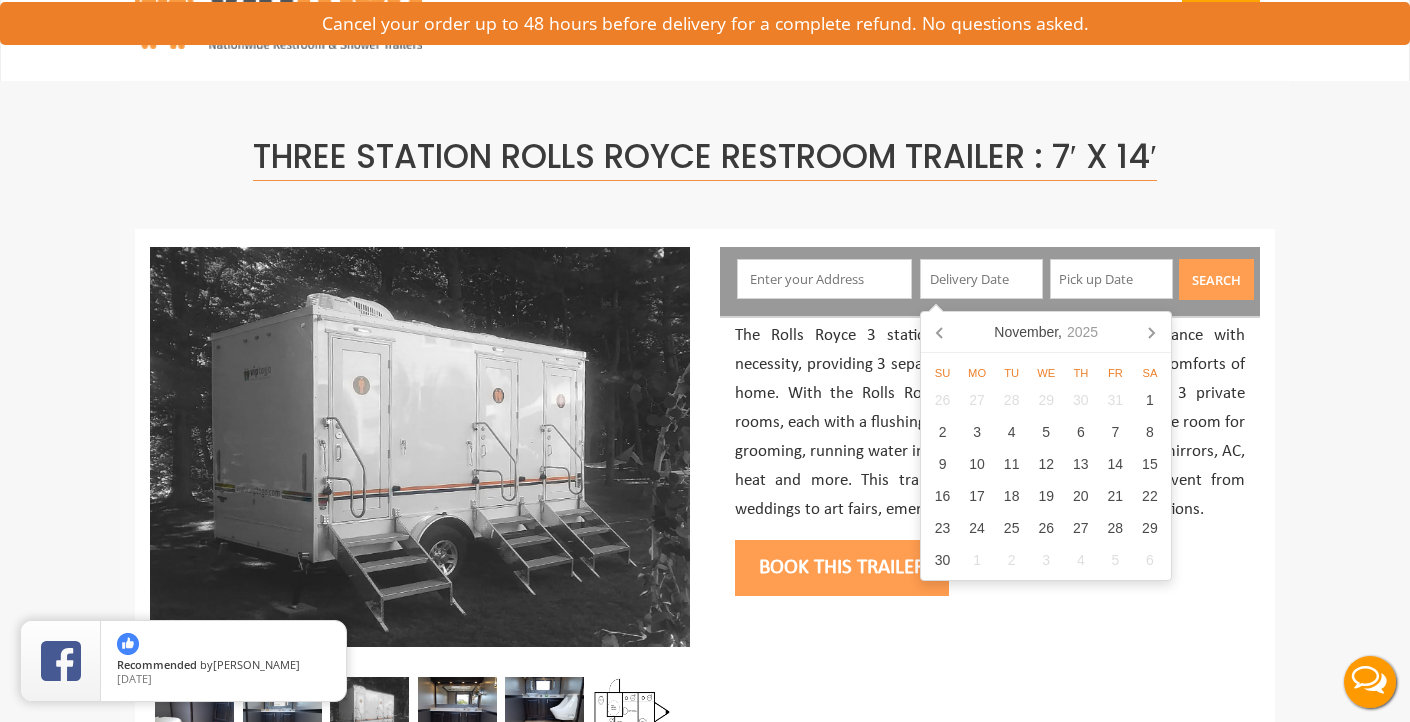 click 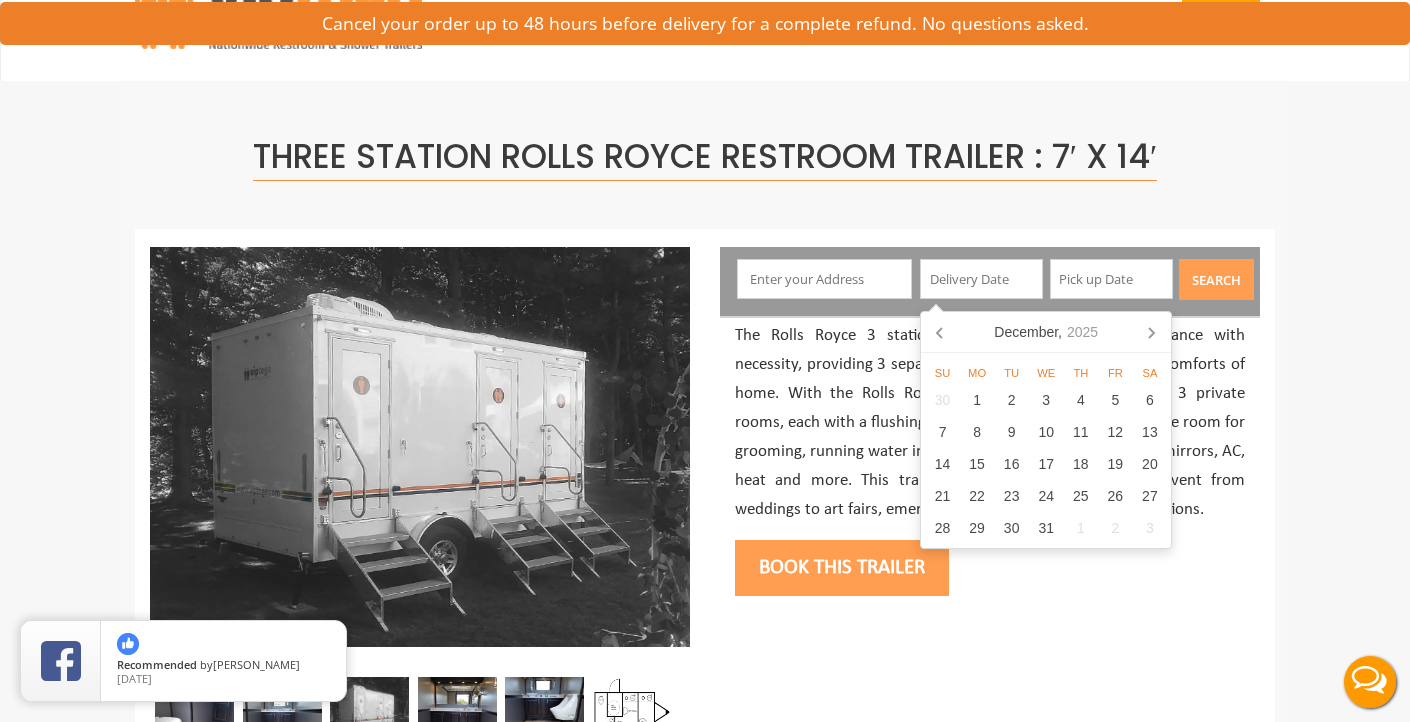 click 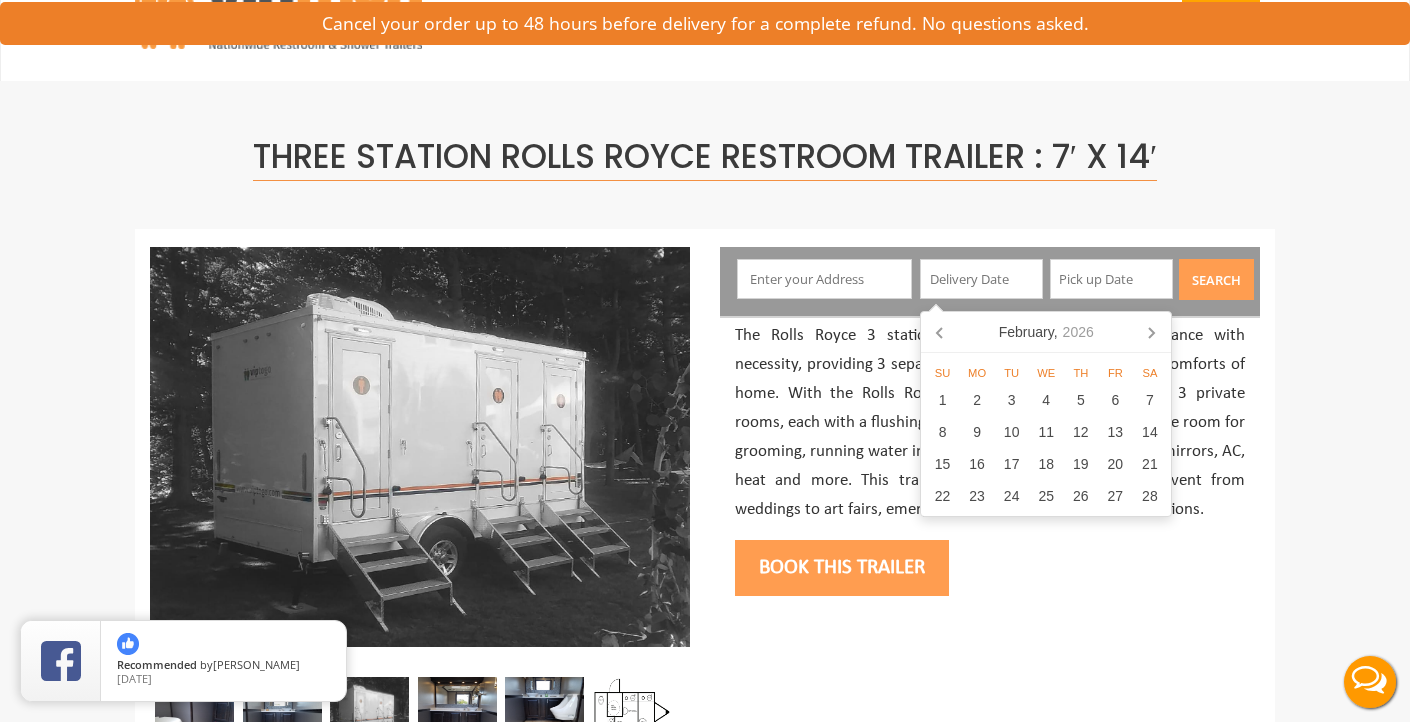 click 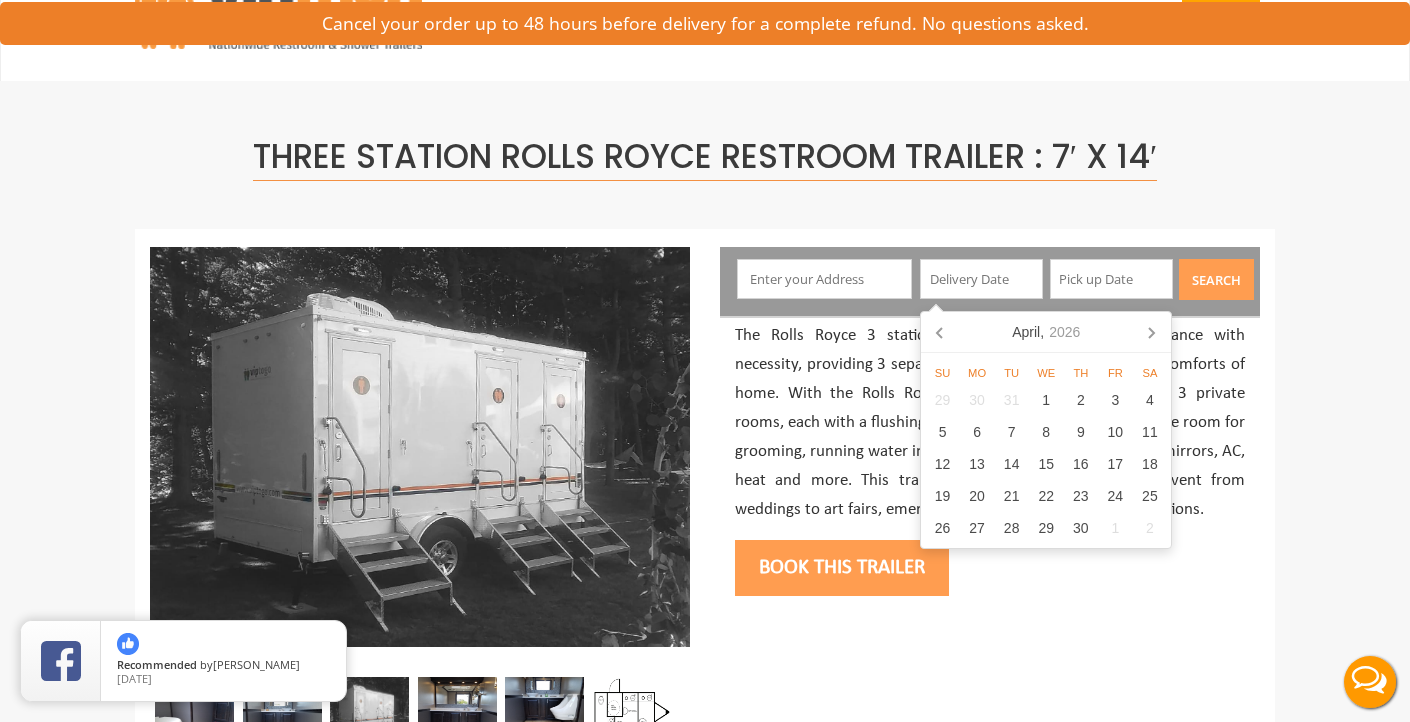click 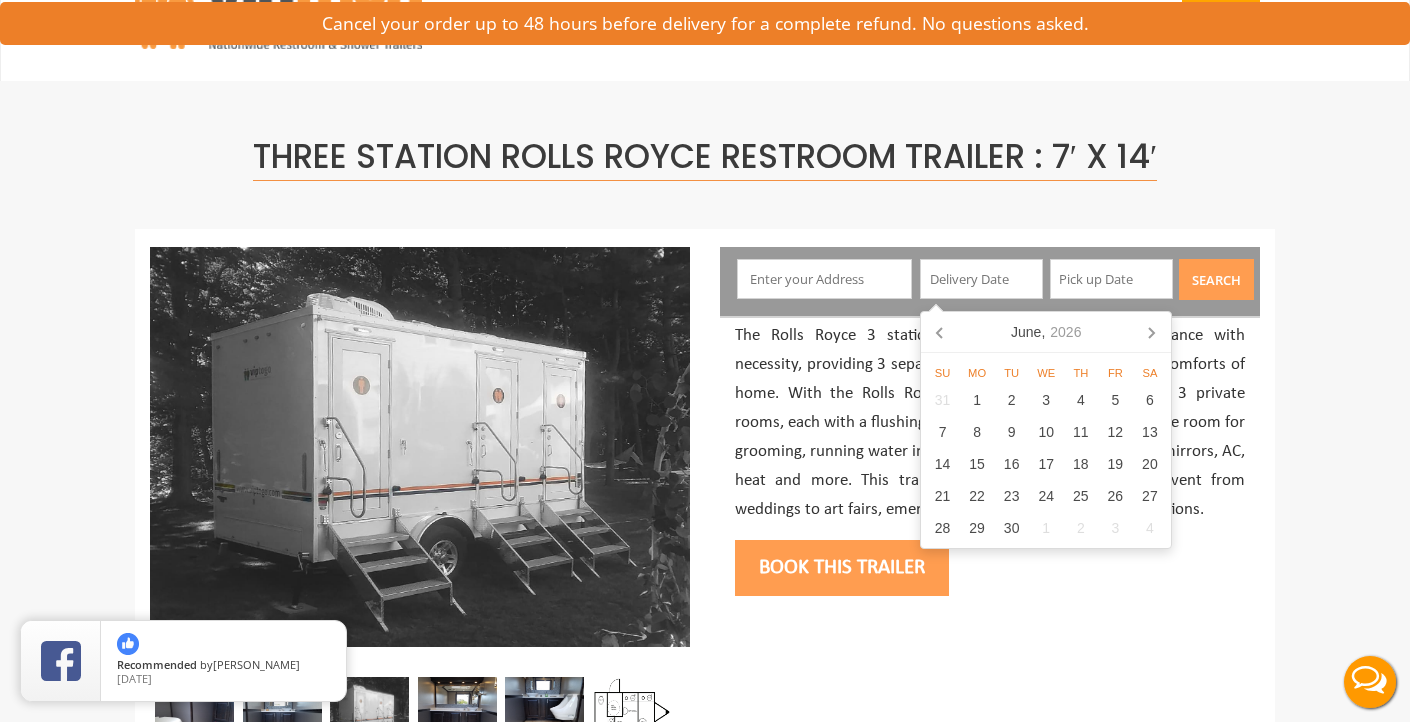 click 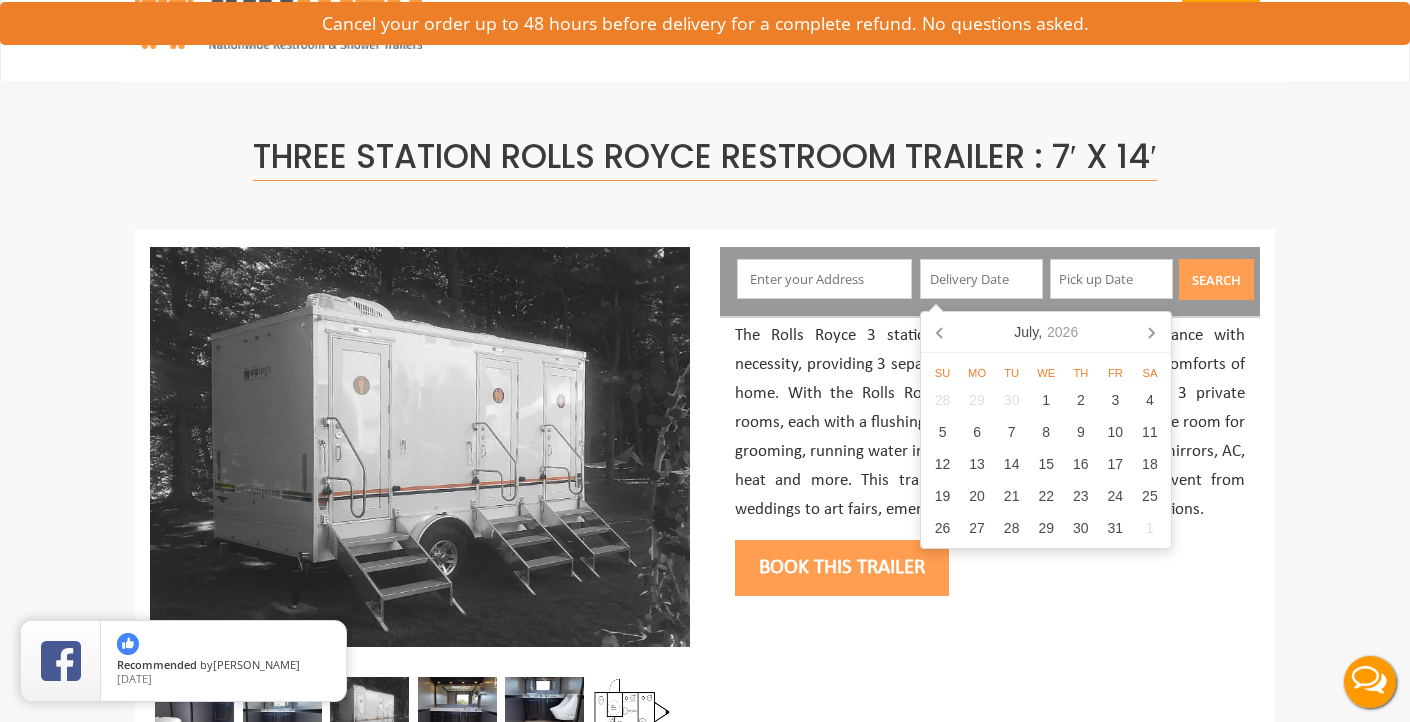 click 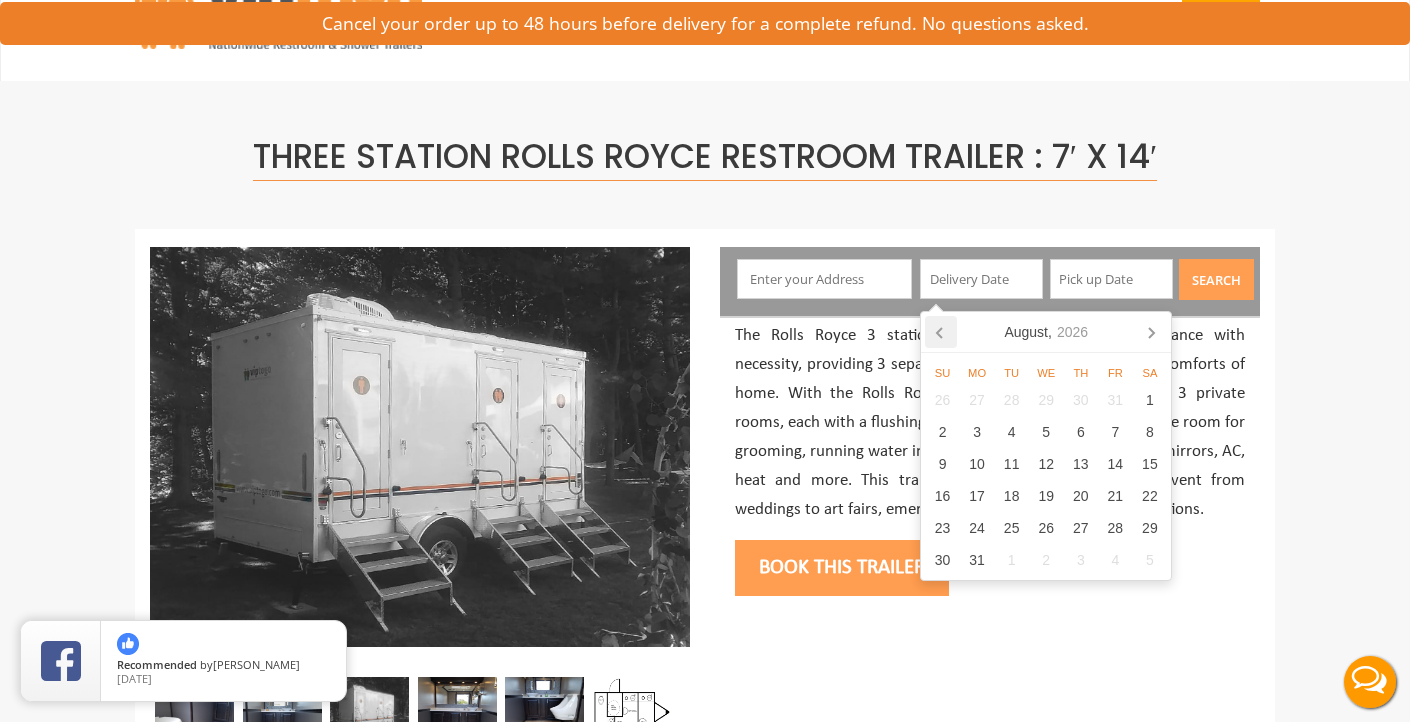 click 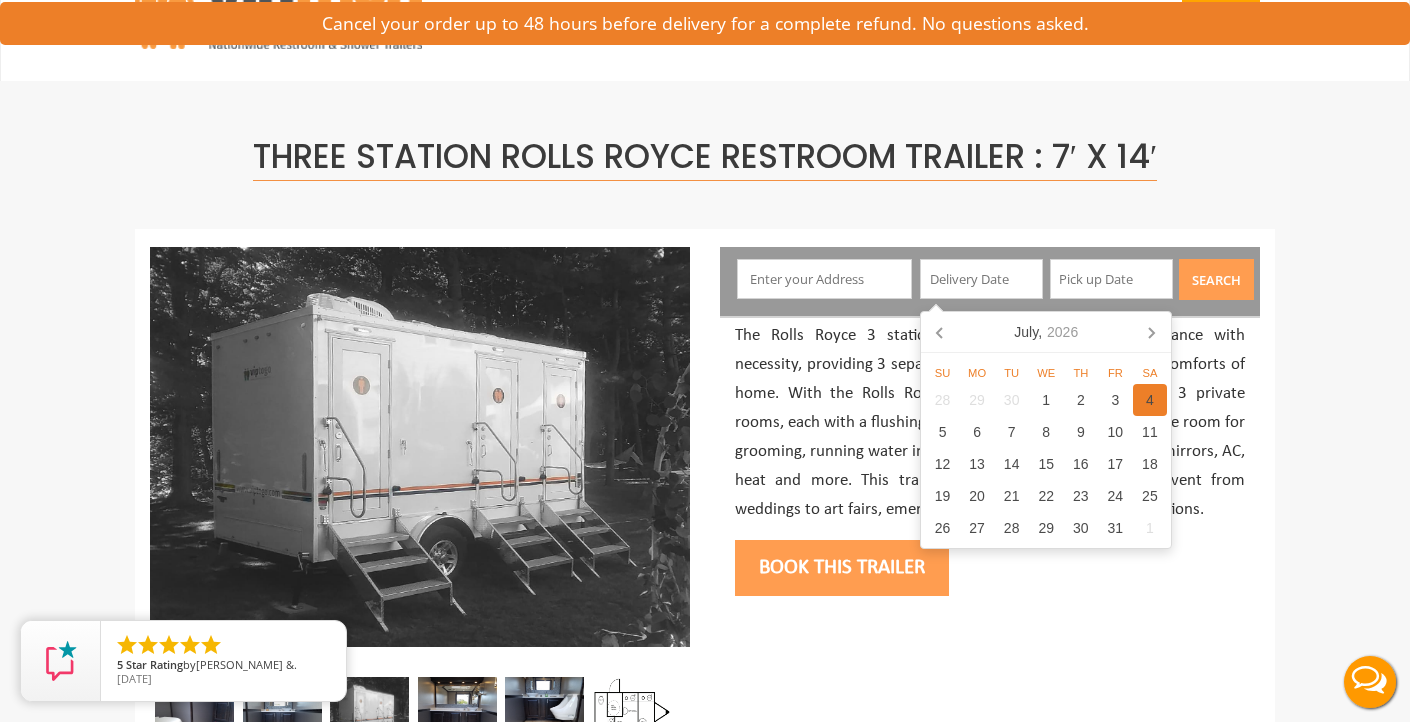 click on "4" at bounding box center (1150, 400) 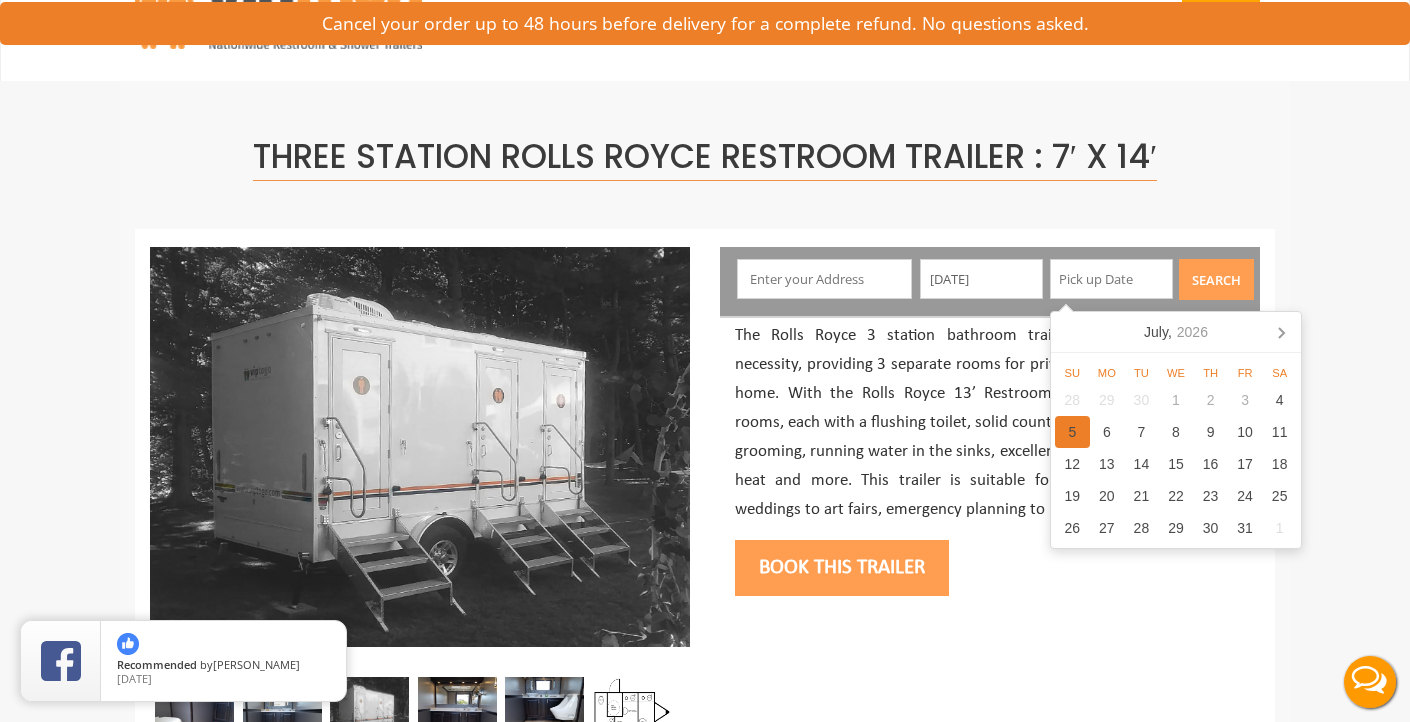 click on "5" at bounding box center (1072, 432) 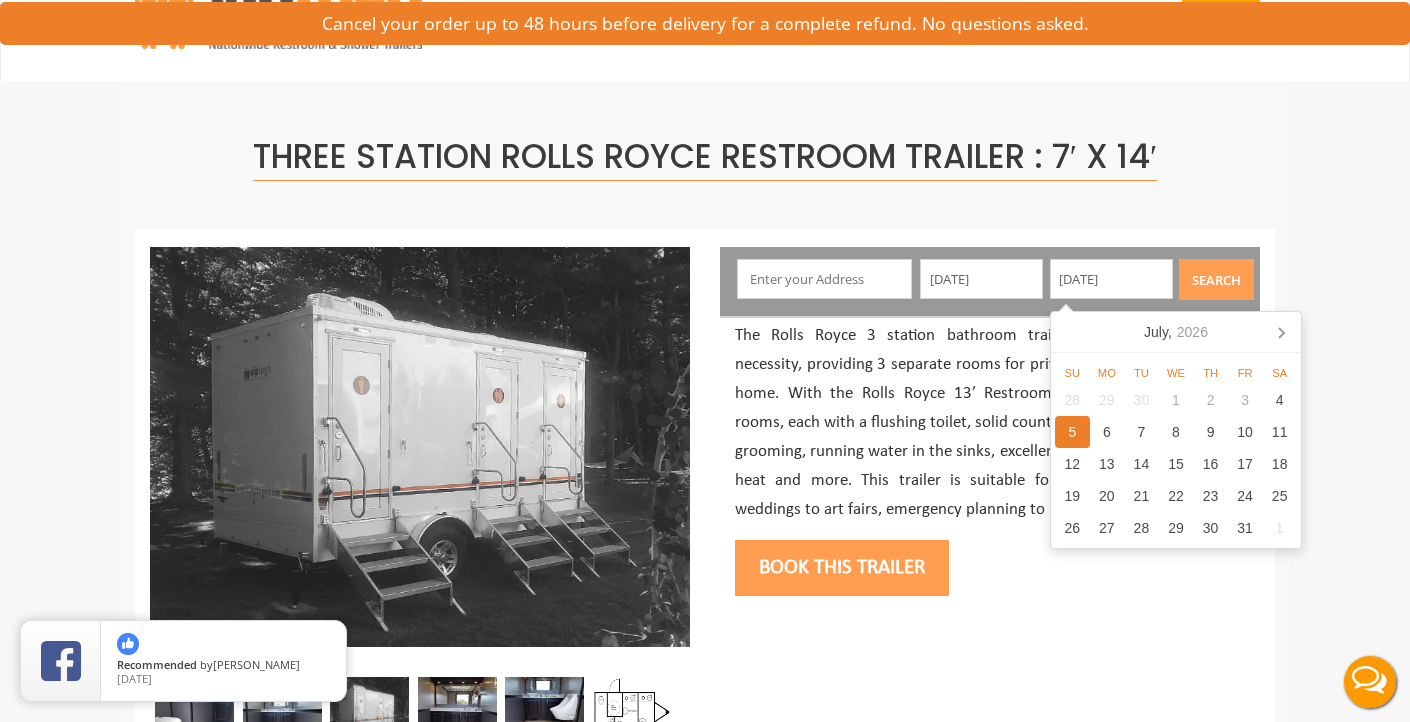 click at bounding box center [825, 279] 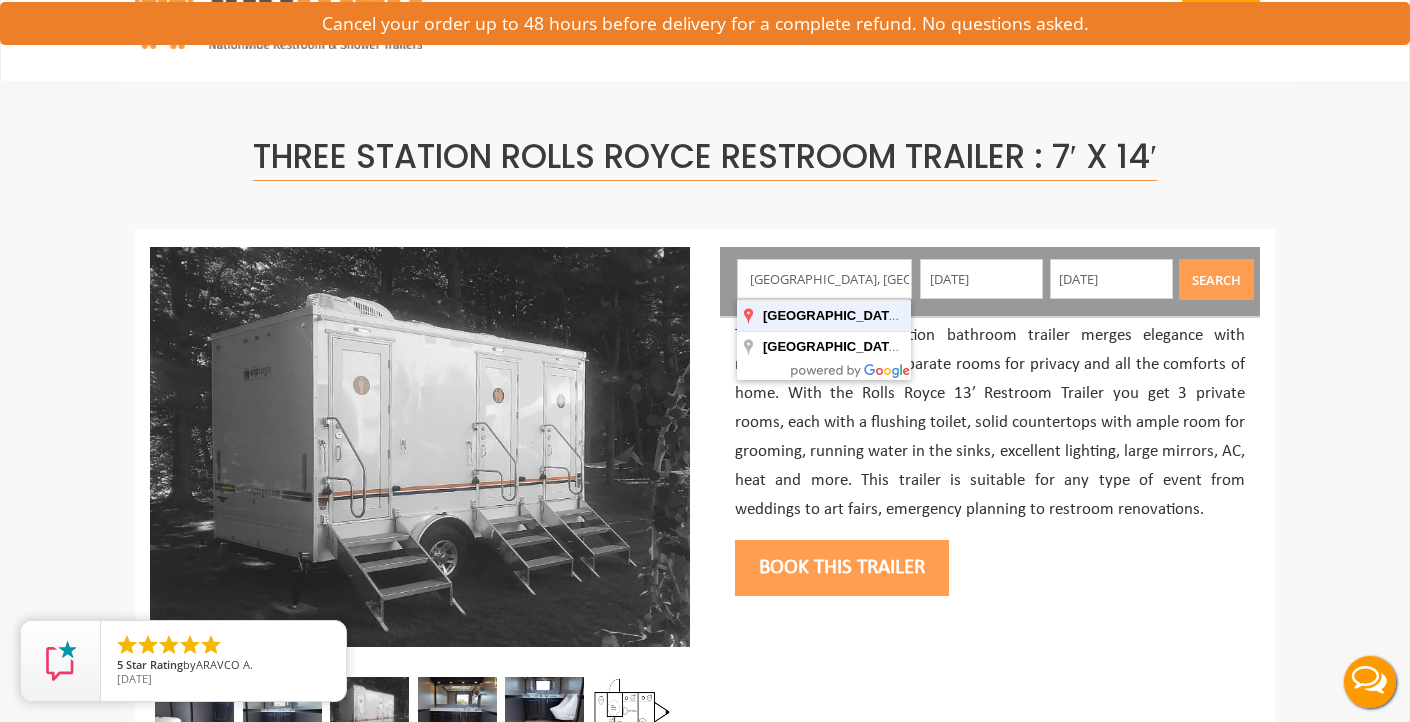 type on "Wurtsboro, NY, USA" 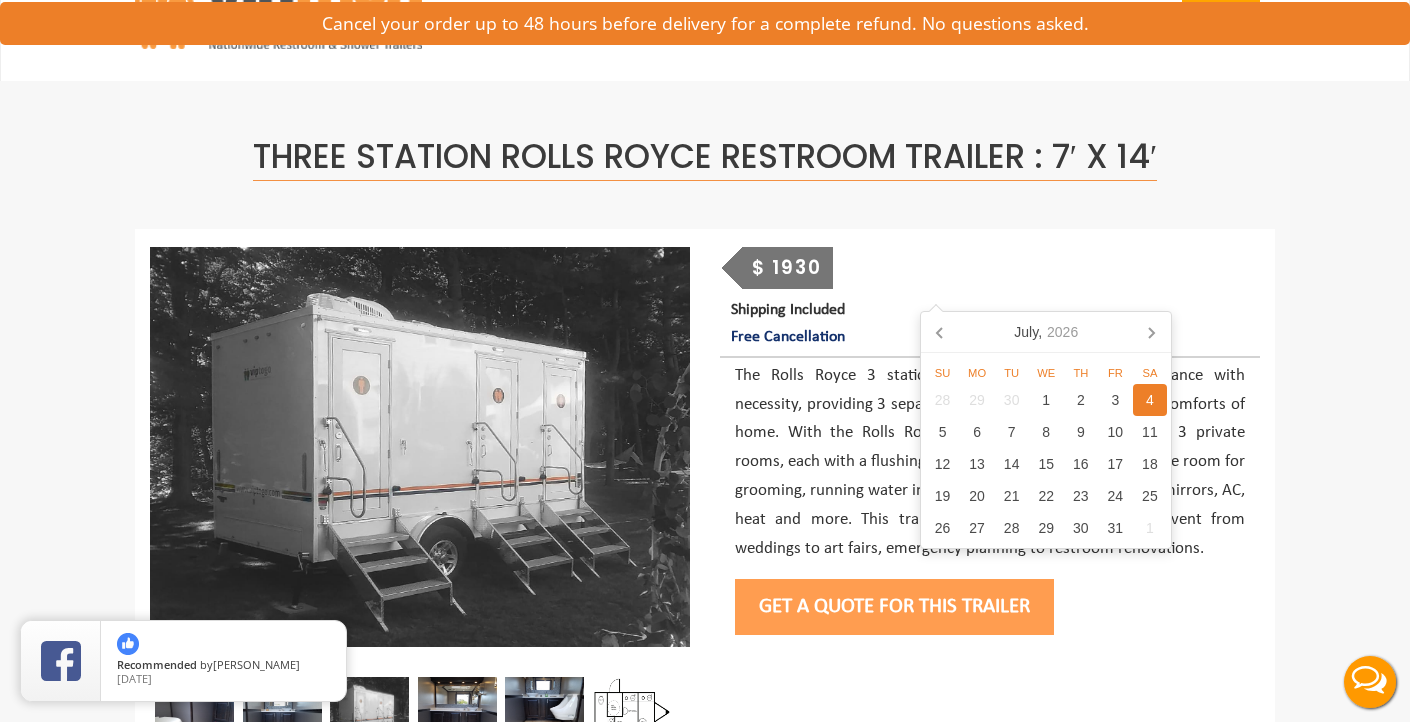 click on "The Rolls Royce 3 station bathroom trailer merges elegance with necessity, providing 3 separate rooms for privacy and all the comforts of home. With the Rolls Royce 13’ Restroom Trailer you get 3 private rooms, each with a flushing toilet, solid countertops with ample room for grooming, running water in the sinks, excellent lighting, large mirrors, AC, heat and more. This trailer is suitable for any type of event from weddings to art fairs, emergency planning to restroom renovations." at bounding box center [990, 463] 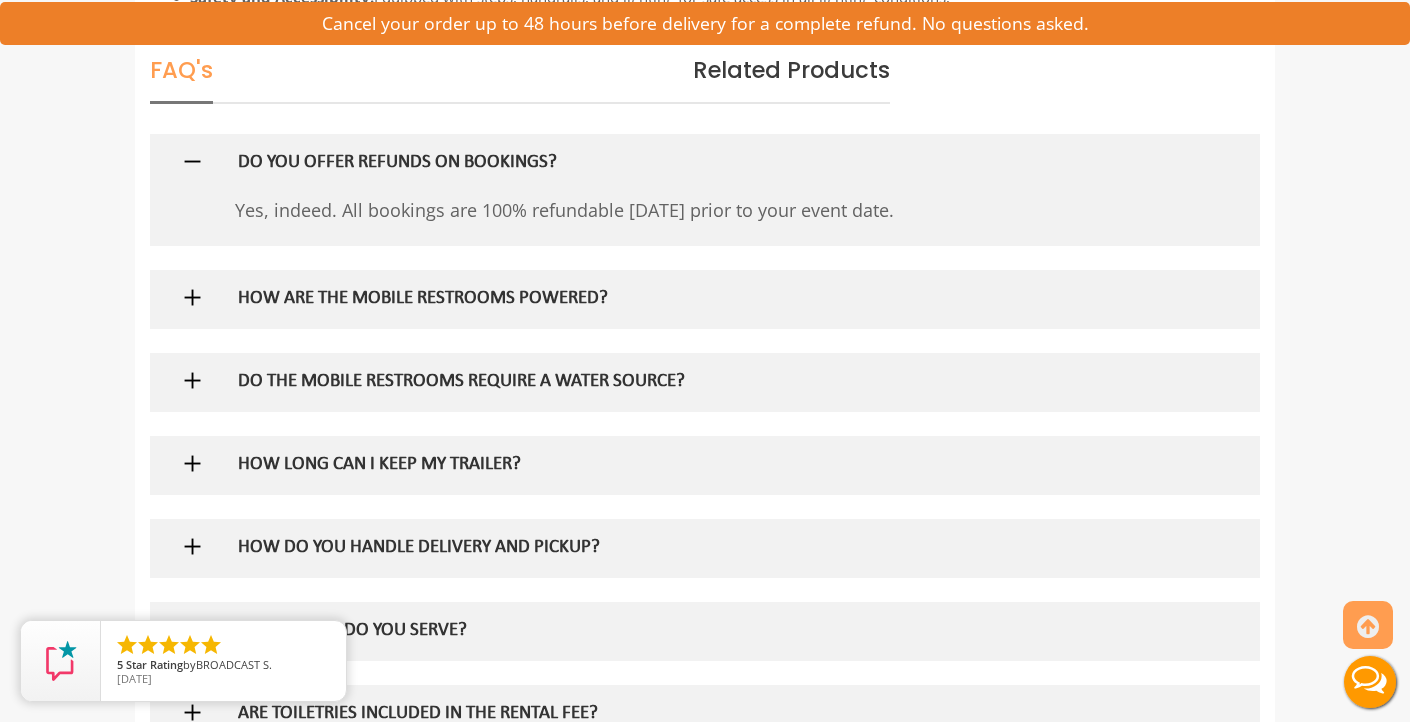 scroll, scrollTop: 2092, scrollLeft: 0, axis: vertical 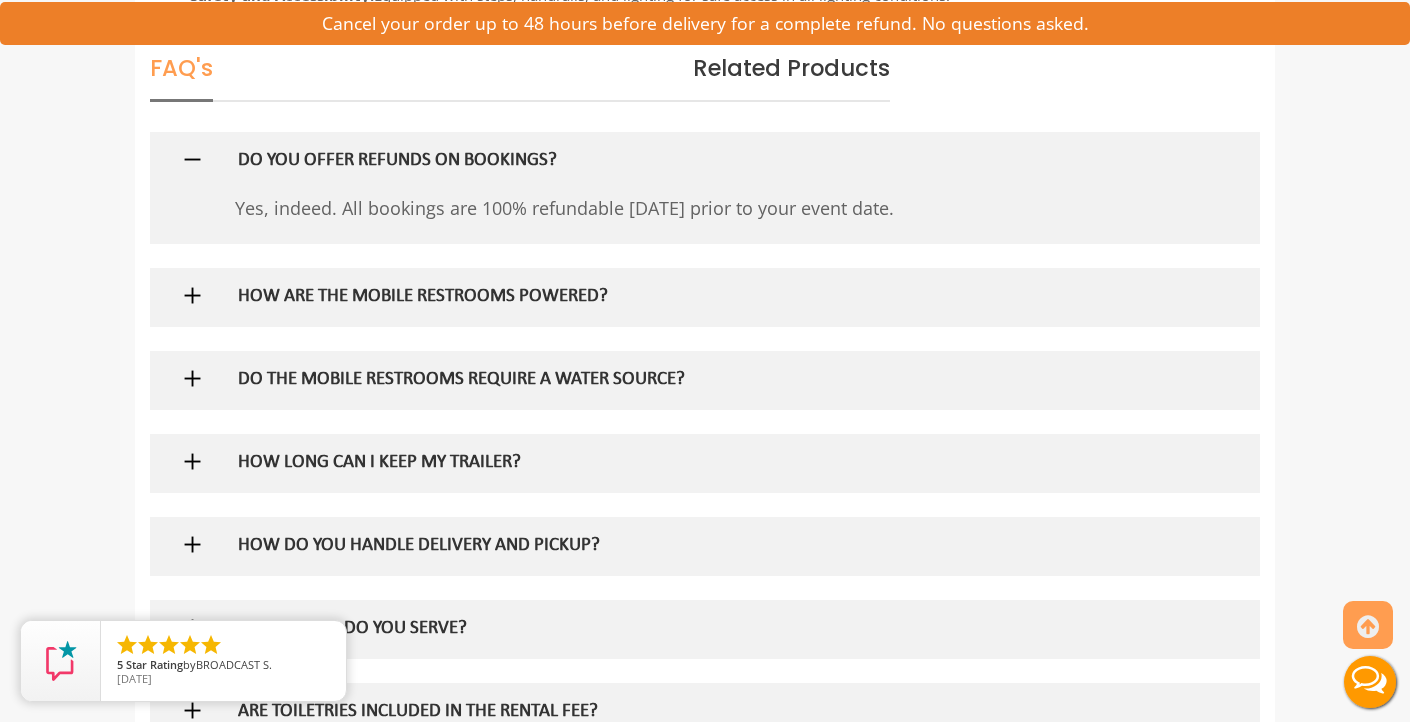 click on "HOW ARE THE MOBILE RESTROOMS POWERED?" at bounding box center [673, 297] 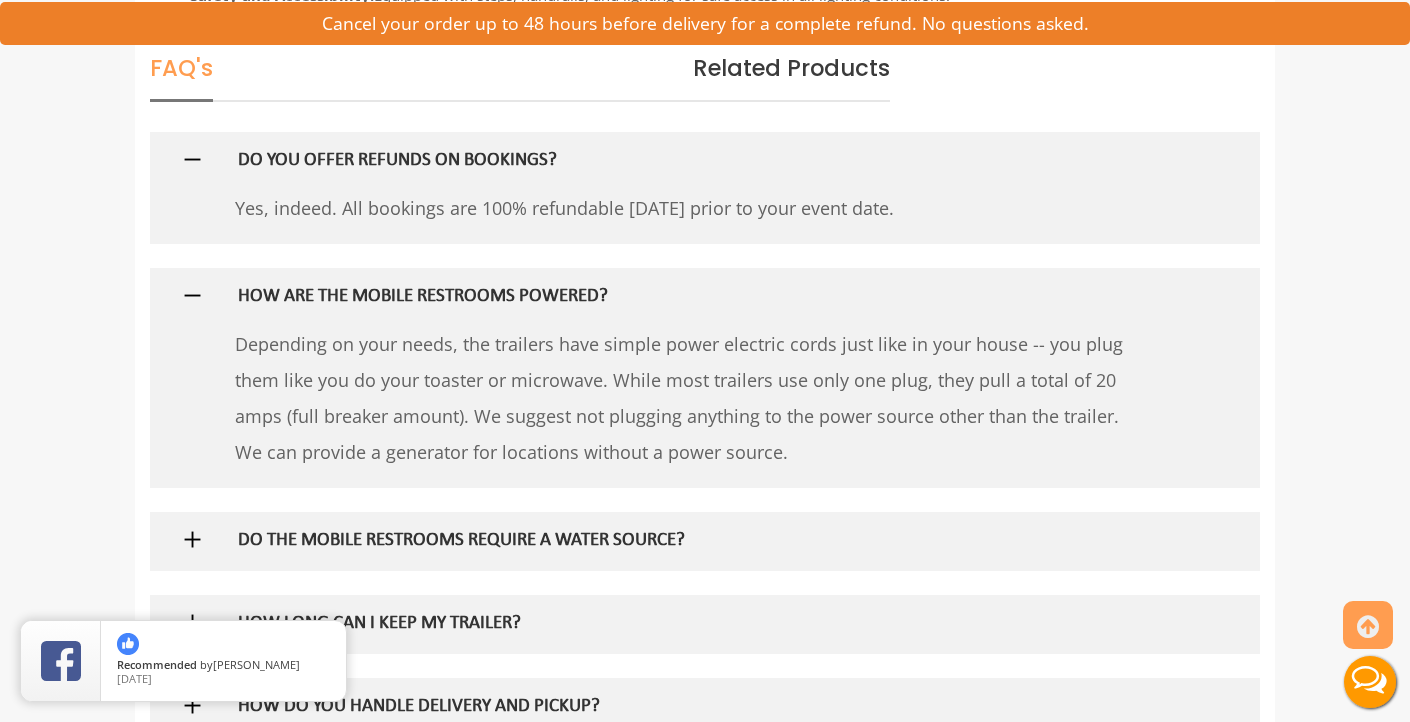 click on "HOW ARE THE MOBILE RESTROOMS POWERED?" at bounding box center (673, 297) 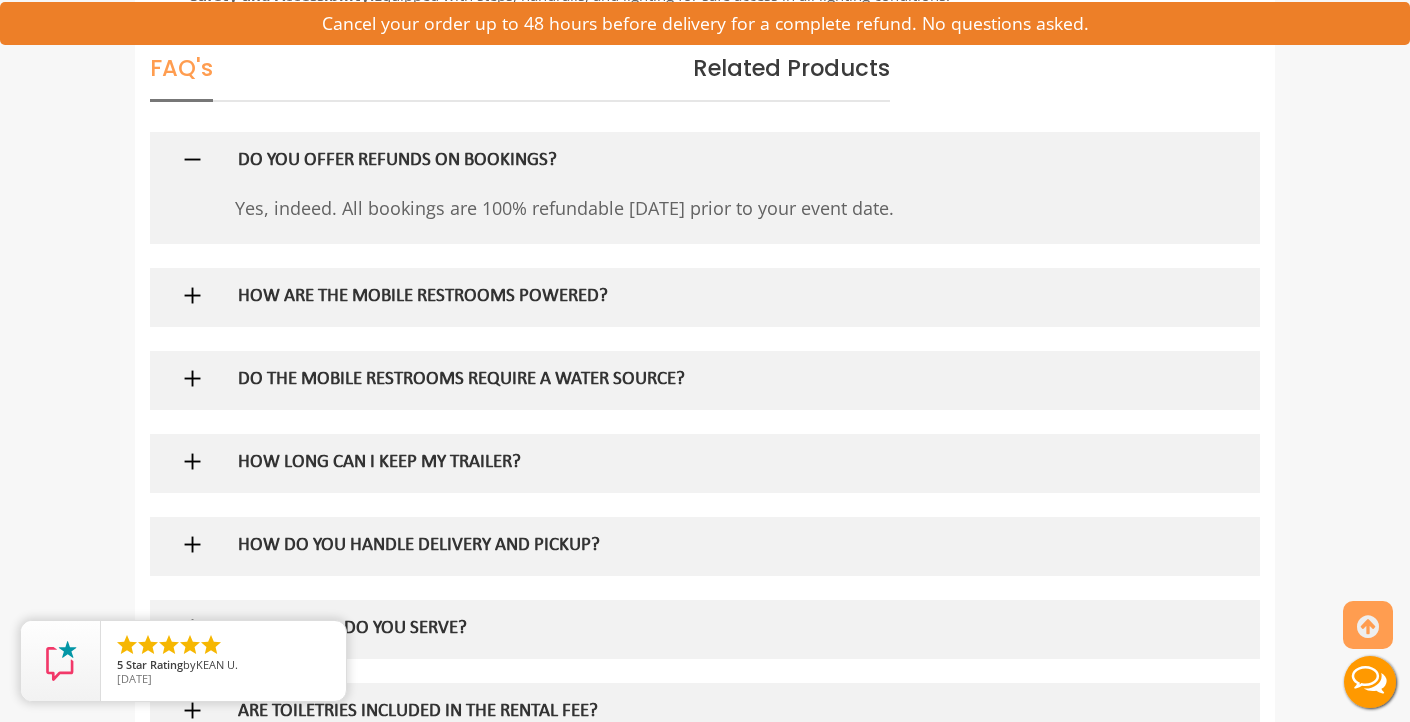 click on "DO THE MOBILE RESTROOMS REQUIRE A WATER SOURCE?" at bounding box center [673, 380] 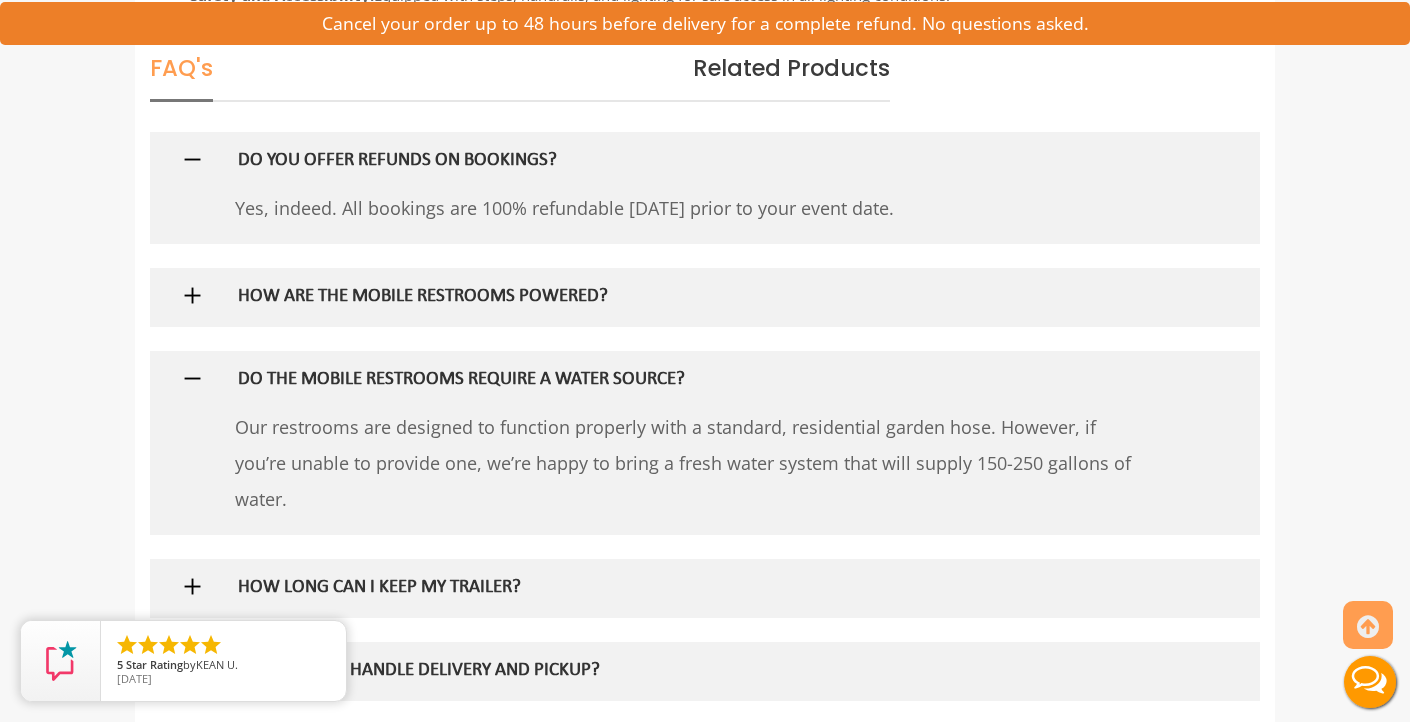 click on "DO THE MOBILE RESTROOMS REQUIRE A WATER SOURCE?" at bounding box center (673, 380) 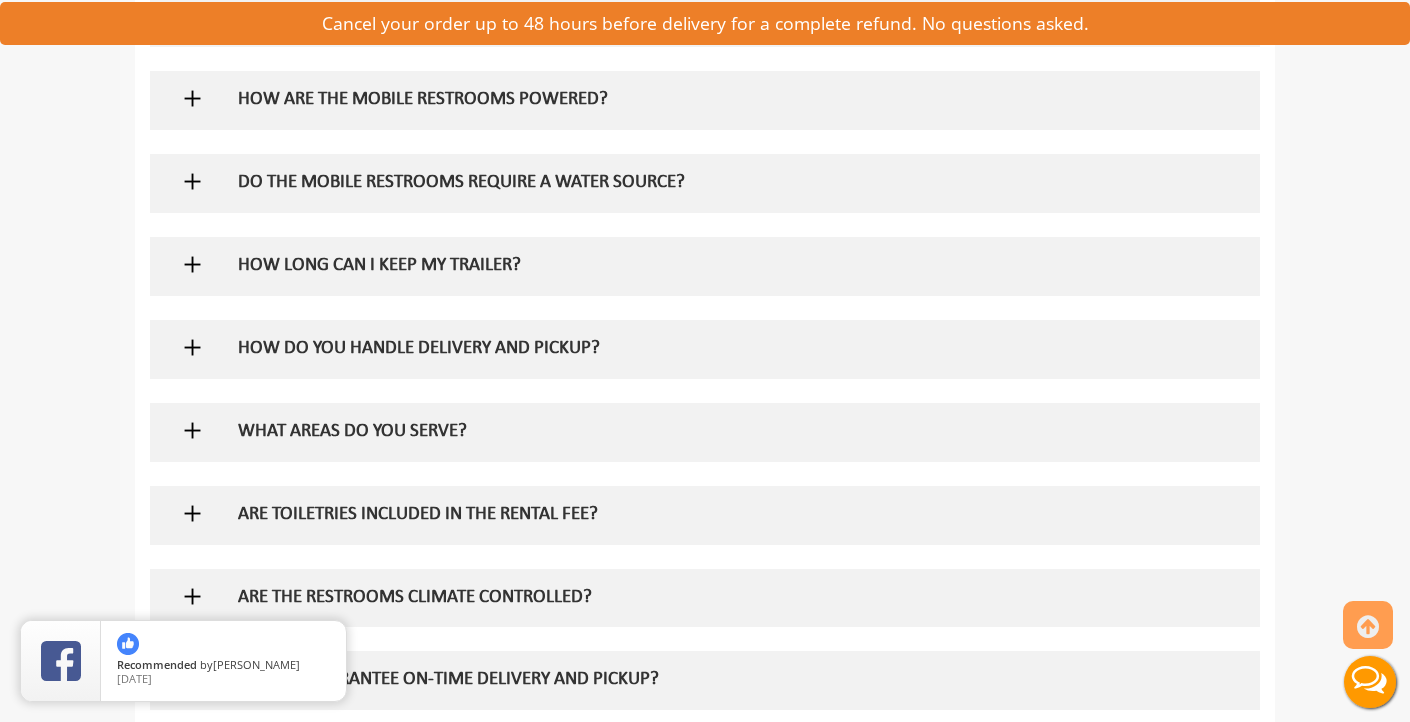 scroll, scrollTop: 2290, scrollLeft: 0, axis: vertical 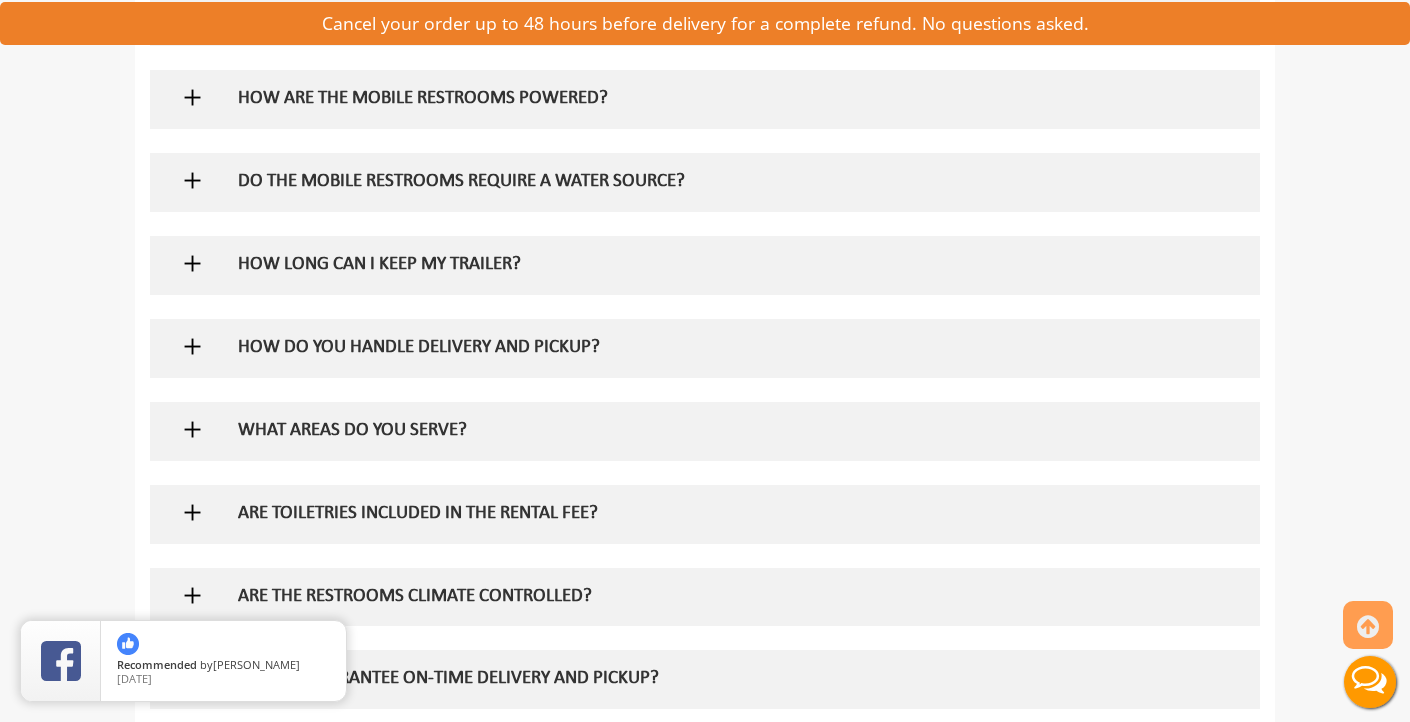 click on "HOW LONG CAN I KEEP MY TRAILER?" at bounding box center (673, 265) 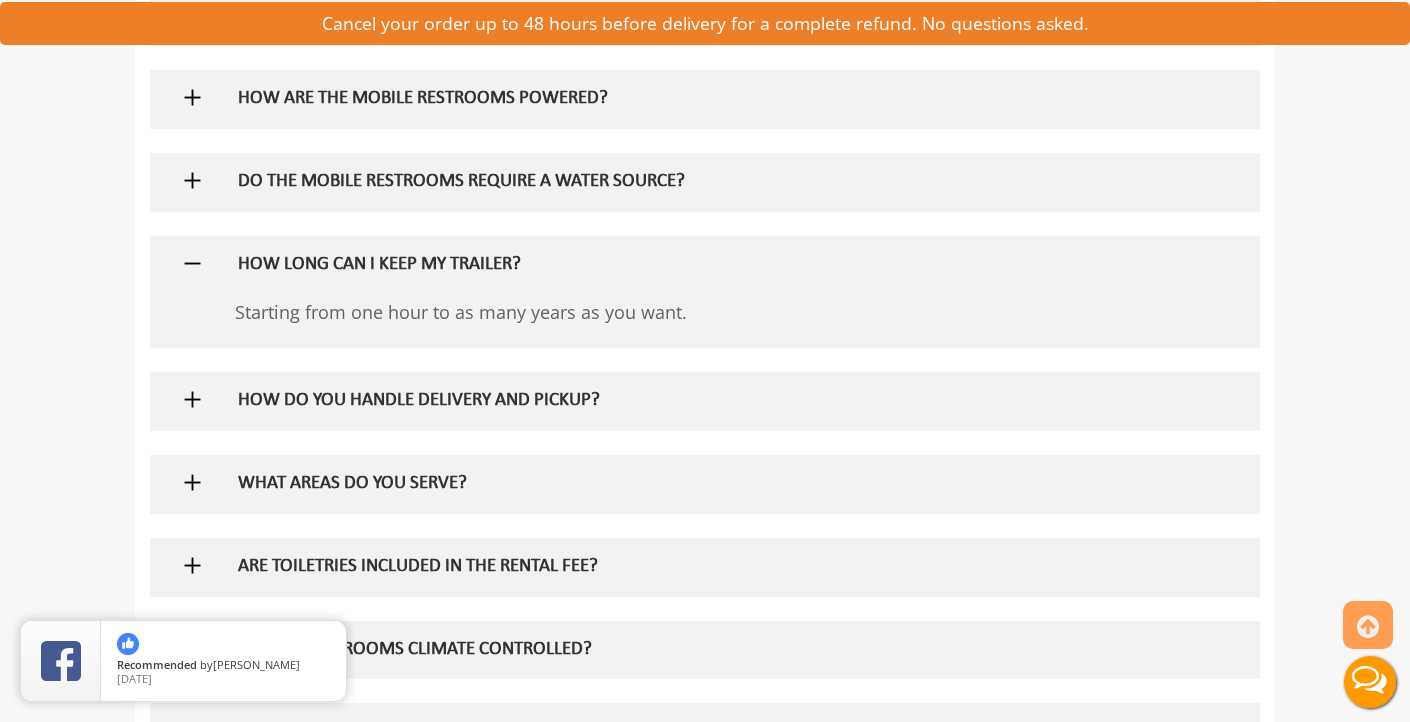 click on "HOW LONG CAN I KEEP MY TRAILER?" at bounding box center (673, 265) 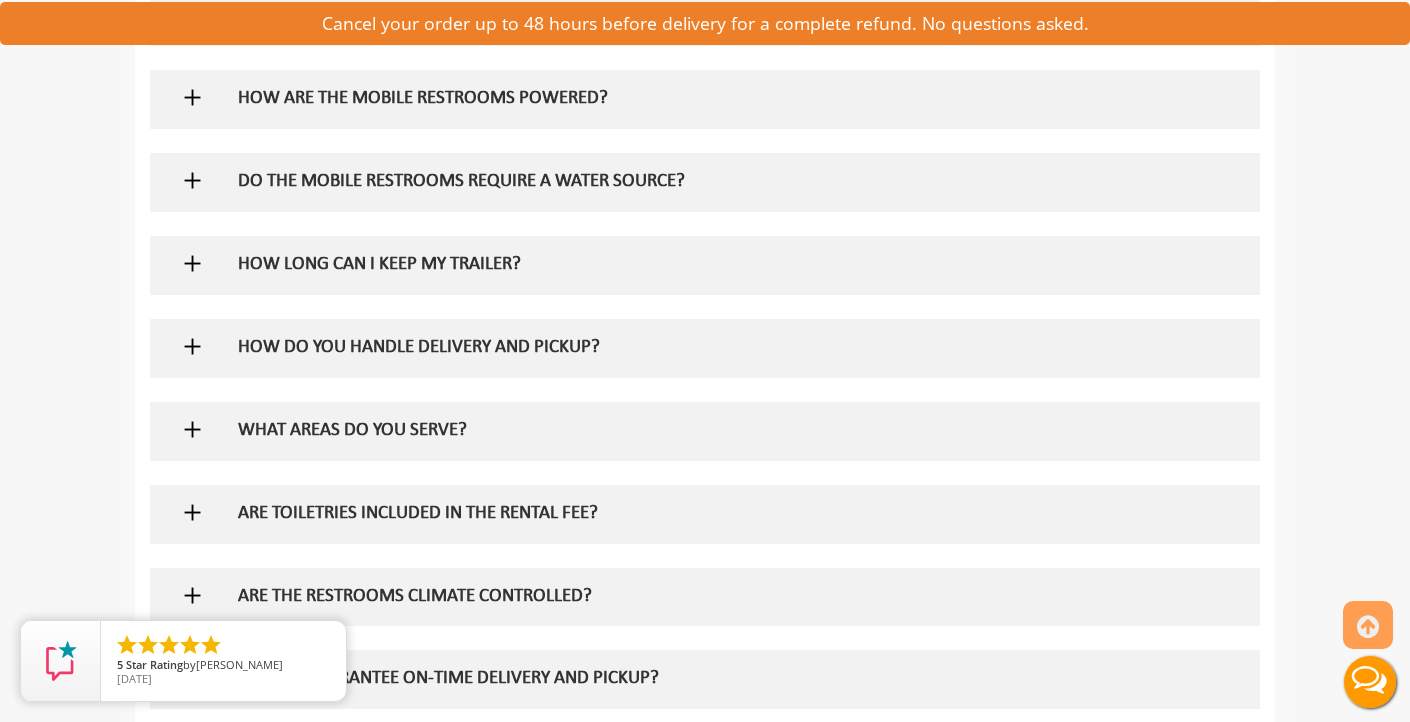 click on "HOW DO YOU HANDLE DELIVERY AND PICKUP?" at bounding box center [673, 348] 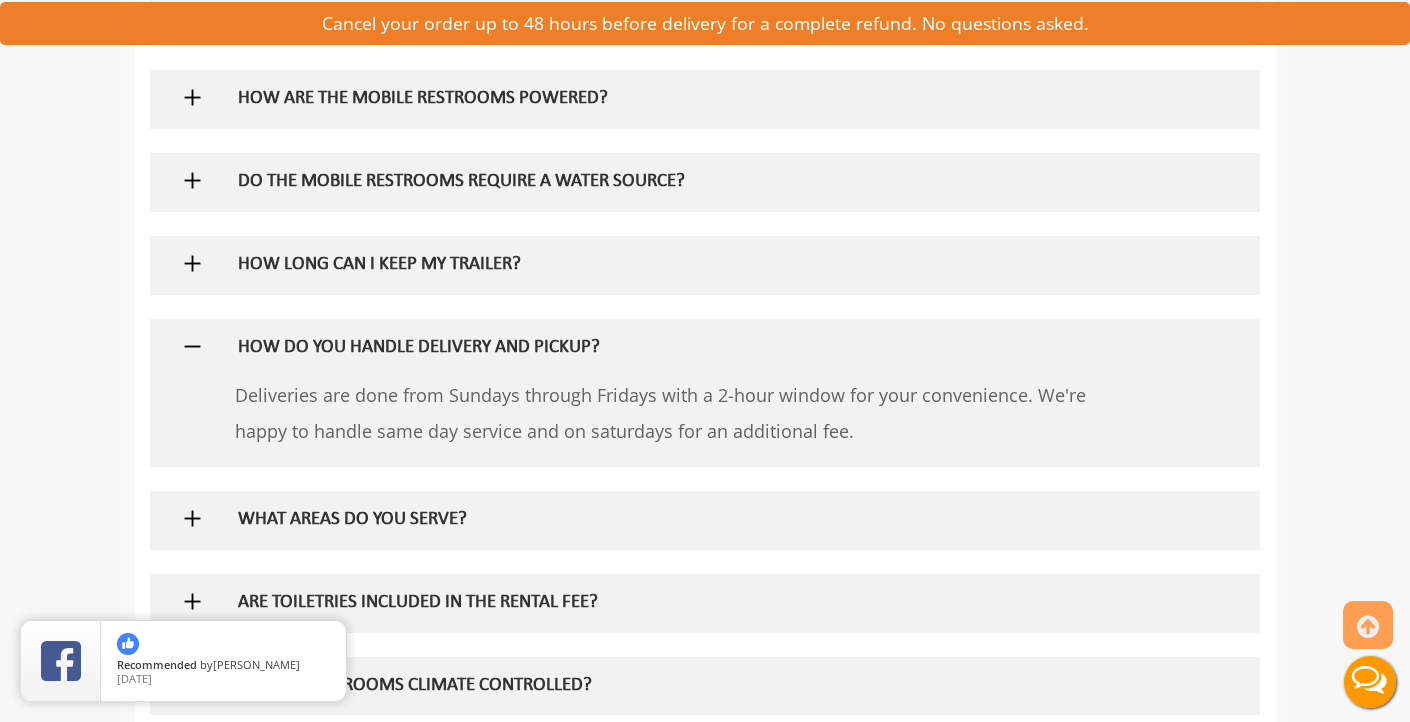 click on "HOW DO YOU HANDLE DELIVERY AND PICKUP?" at bounding box center [673, 348] 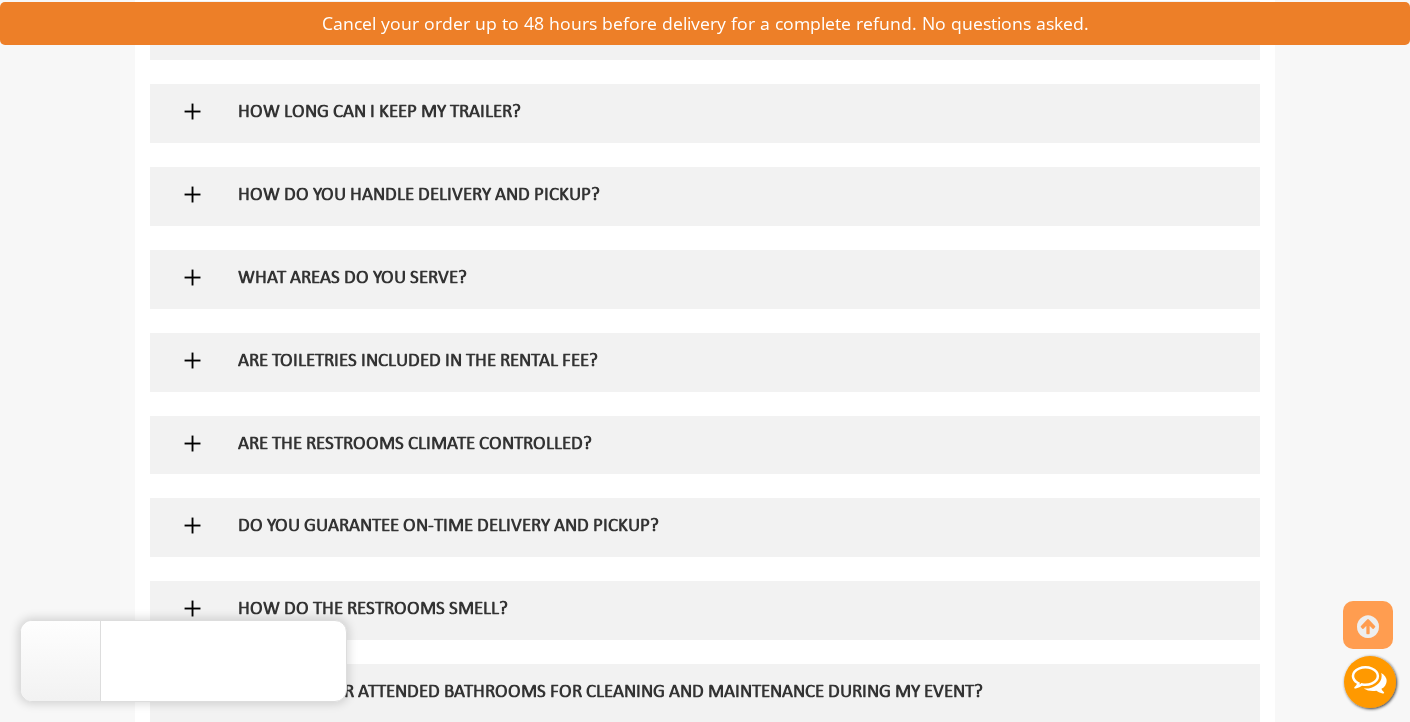 scroll, scrollTop: 2478, scrollLeft: 0, axis: vertical 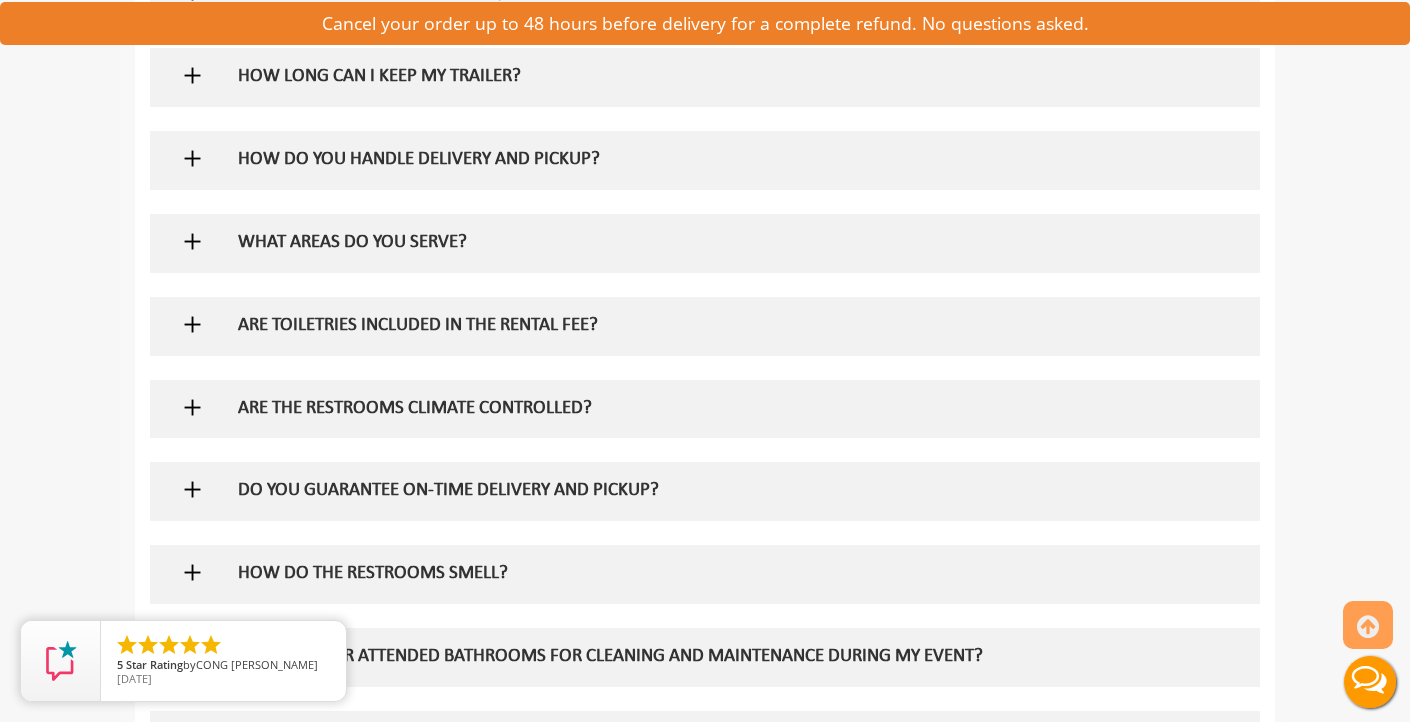 click on "ARE TOILETRIES INCLUDED IN THE RENTAL FEE?" at bounding box center (673, 326) 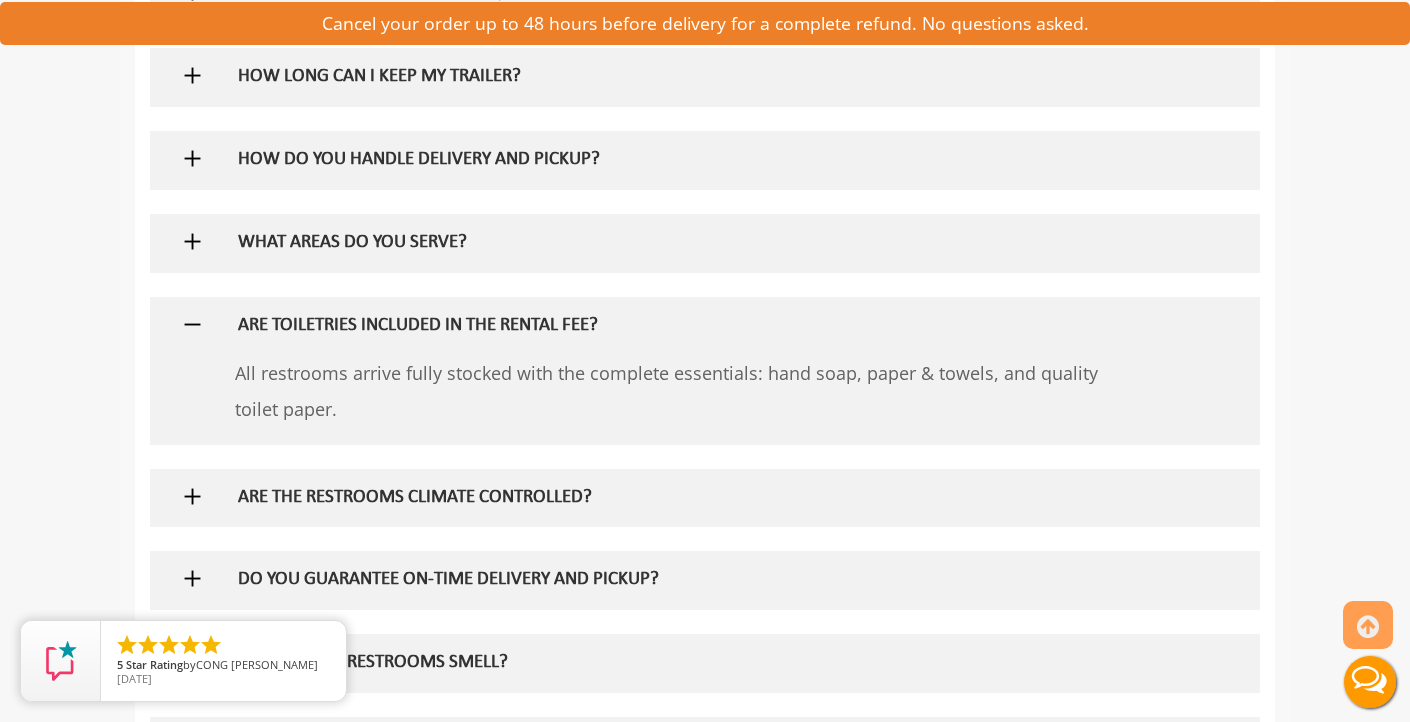 click on "ARE TOILETRIES INCLUDED IN THE RENTAL FEE?" at bounding box center [673, 326] 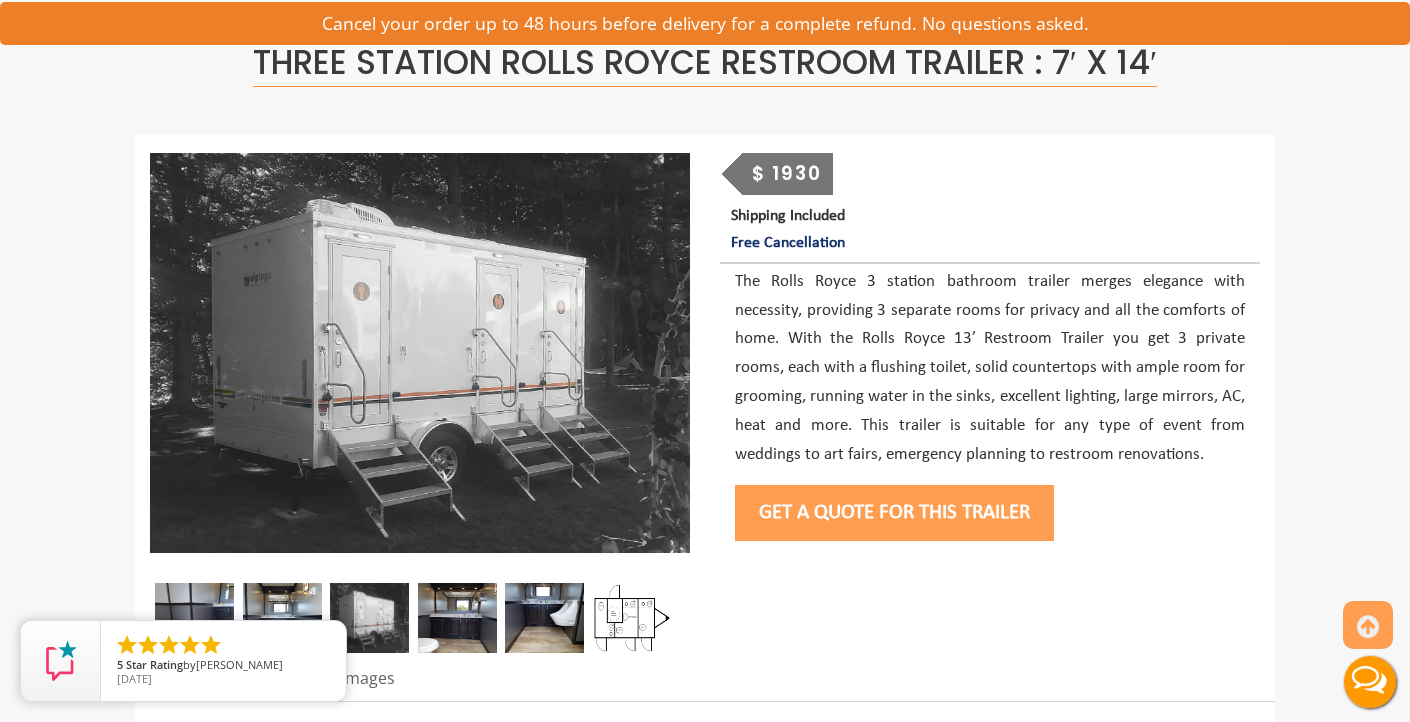 scroll, scrollTop: 0, scrollLeft: 0, axis: both 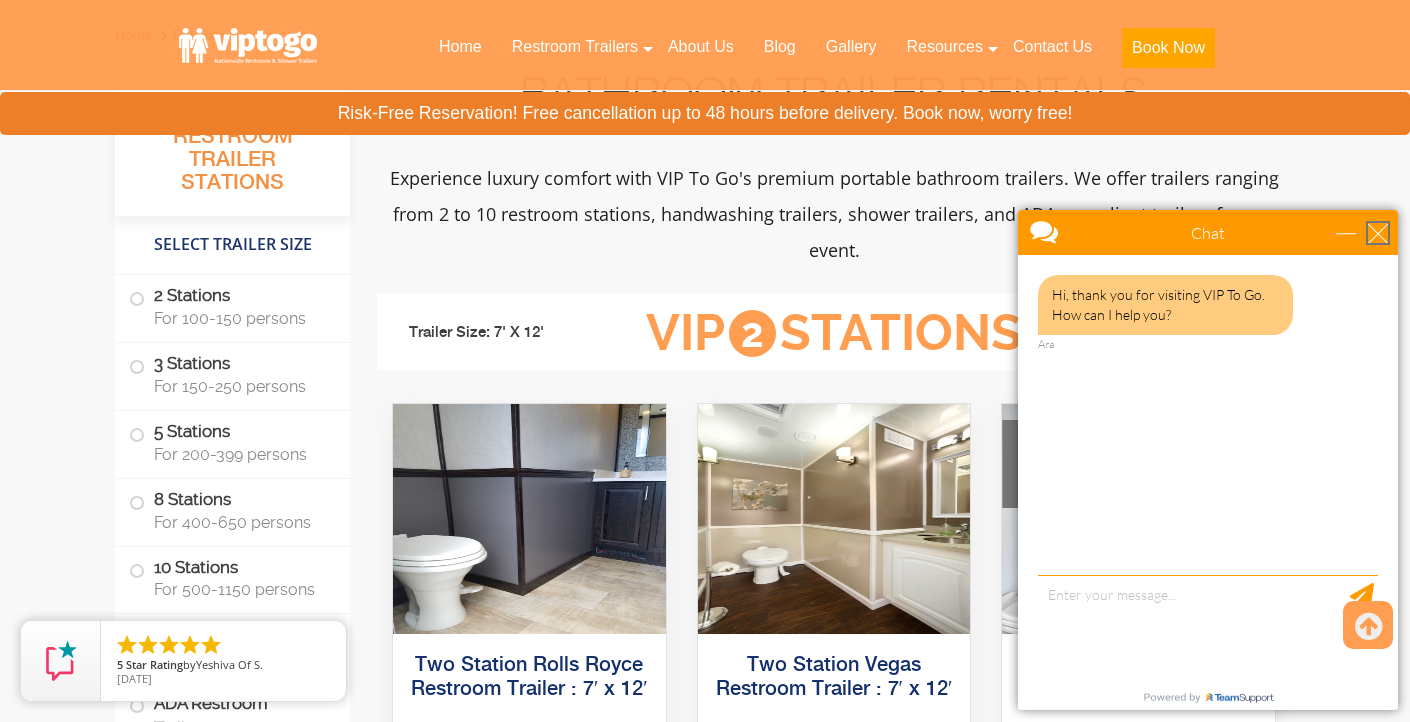 click at bounding box center [1378, 233] 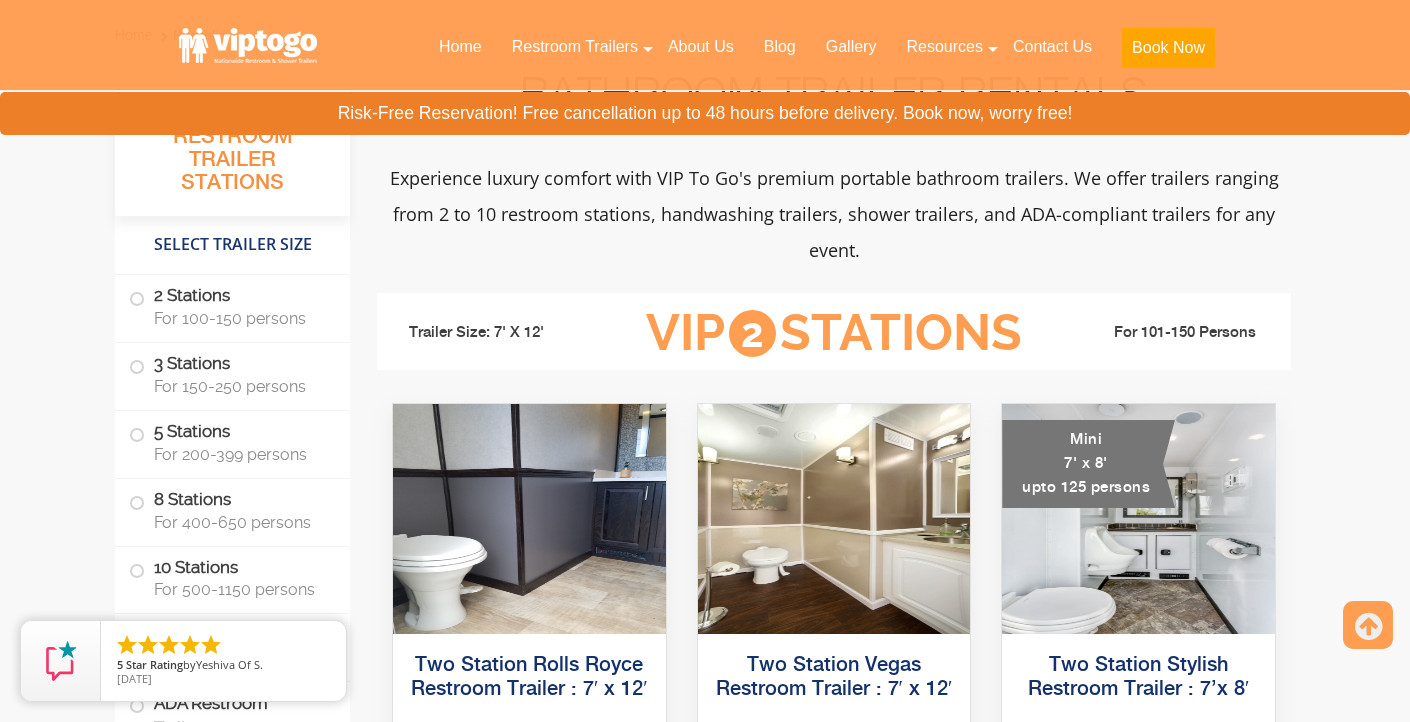 scroll, scrollTop: 0, scrollLeft: 0, axis: both 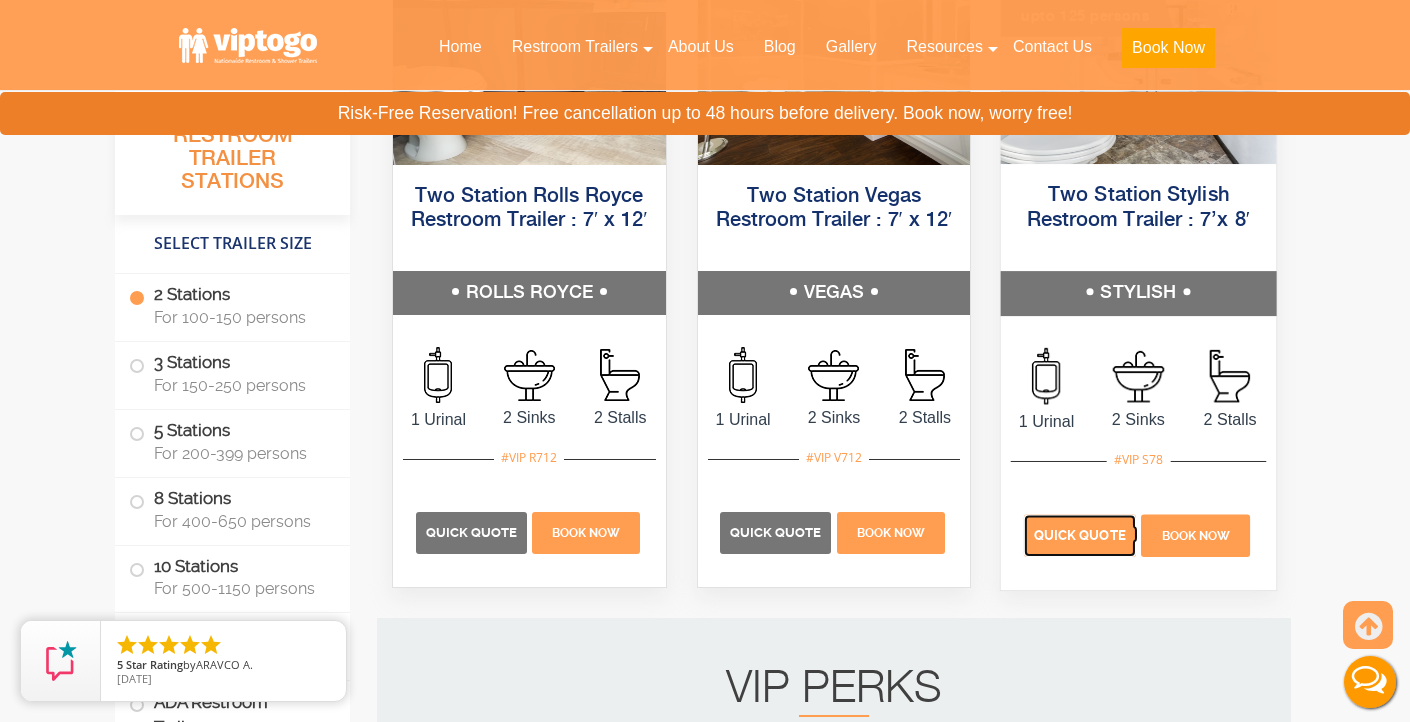 click on "Quick Quote" at bounding box center (1080, 535) 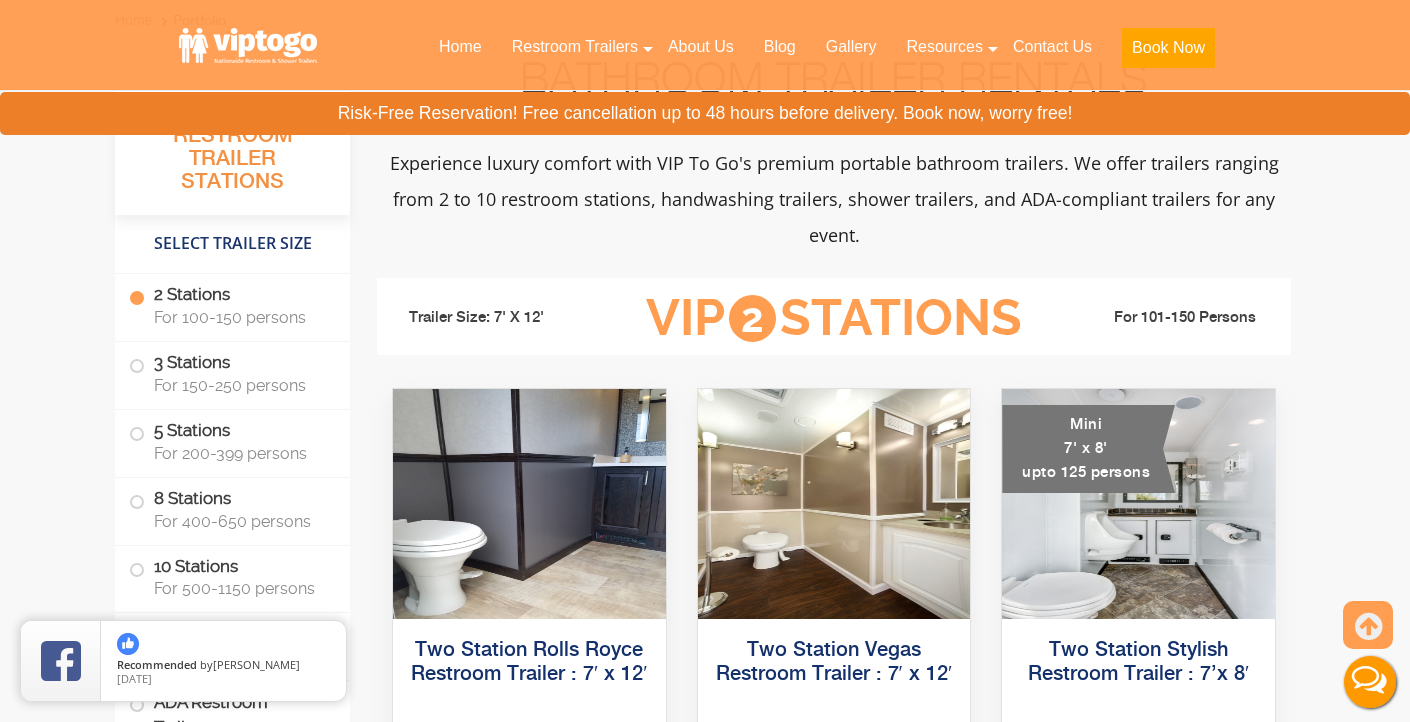 scroll, scrollTop: 797, scrollLeft: 0, axis: vertical 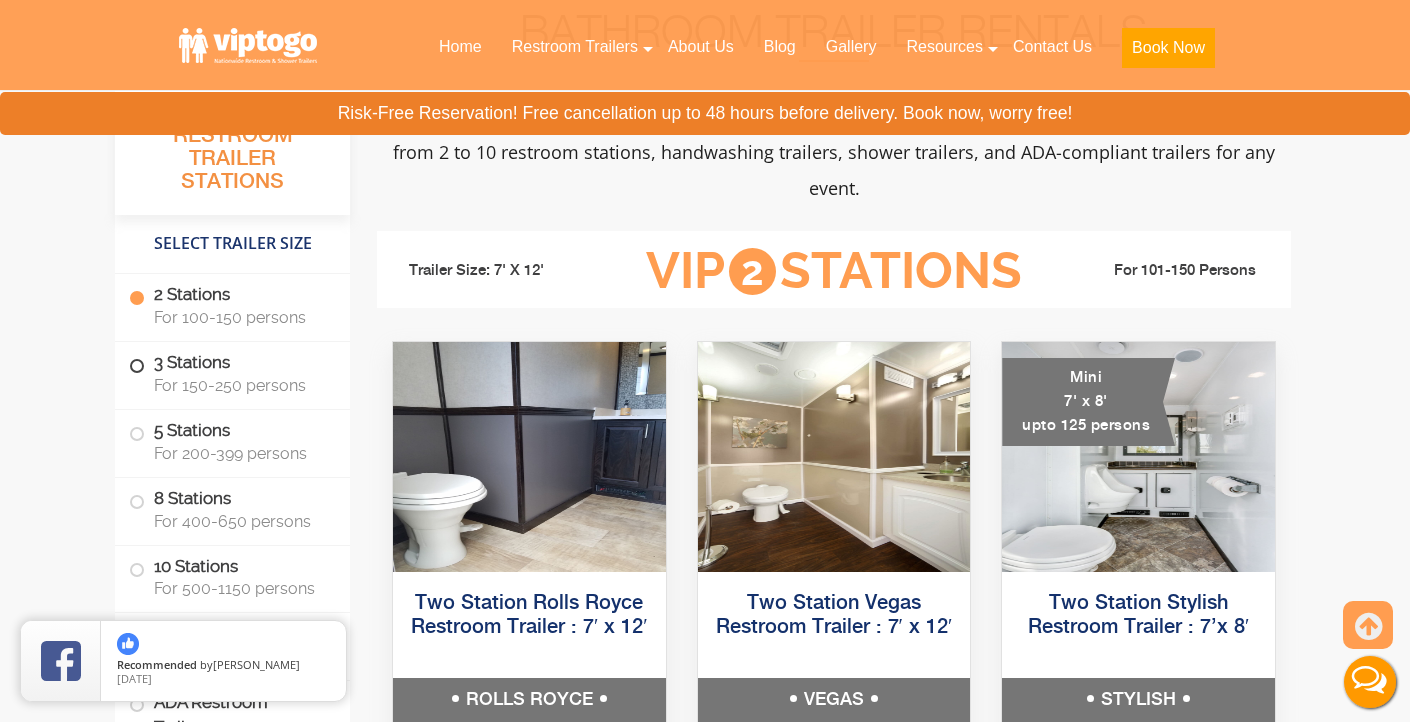 click at bounding box center [137, 366] 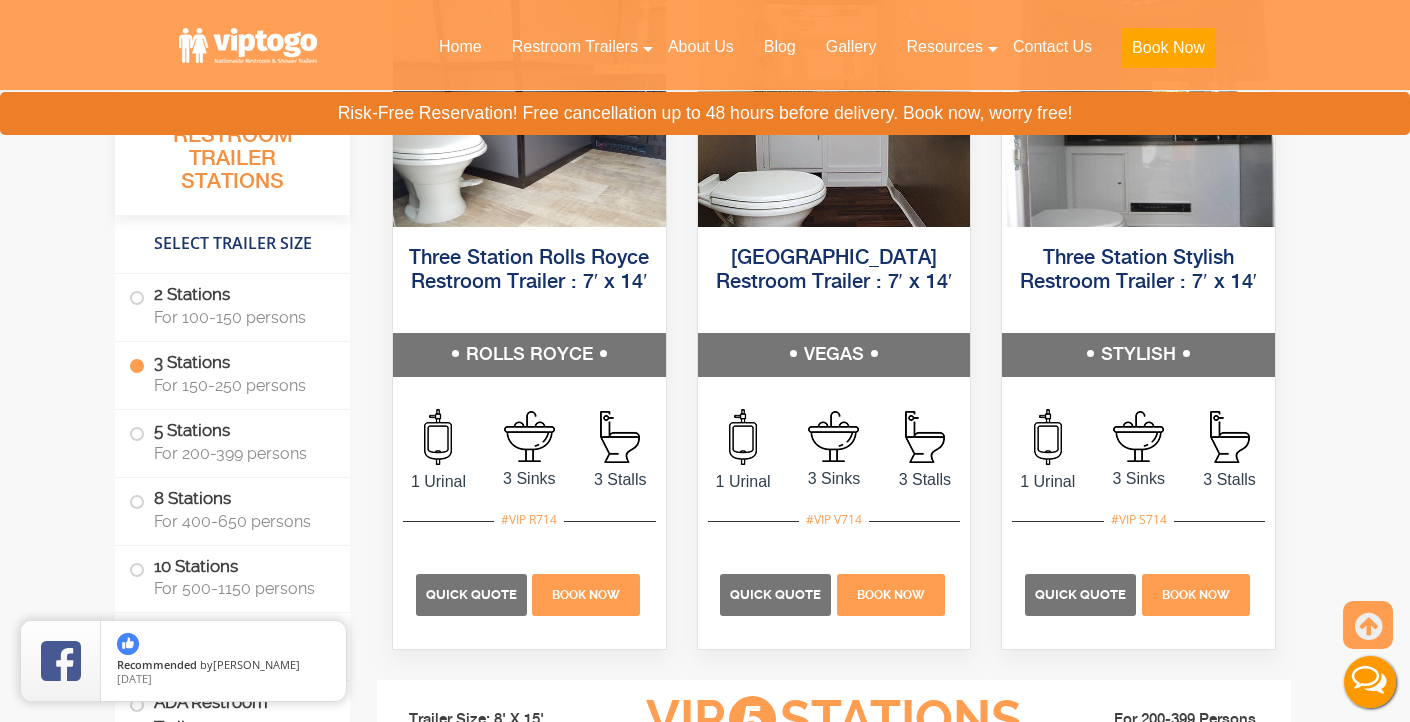 scroll, scrollTop: 2469, scrollLeft: 0, axis: vertical 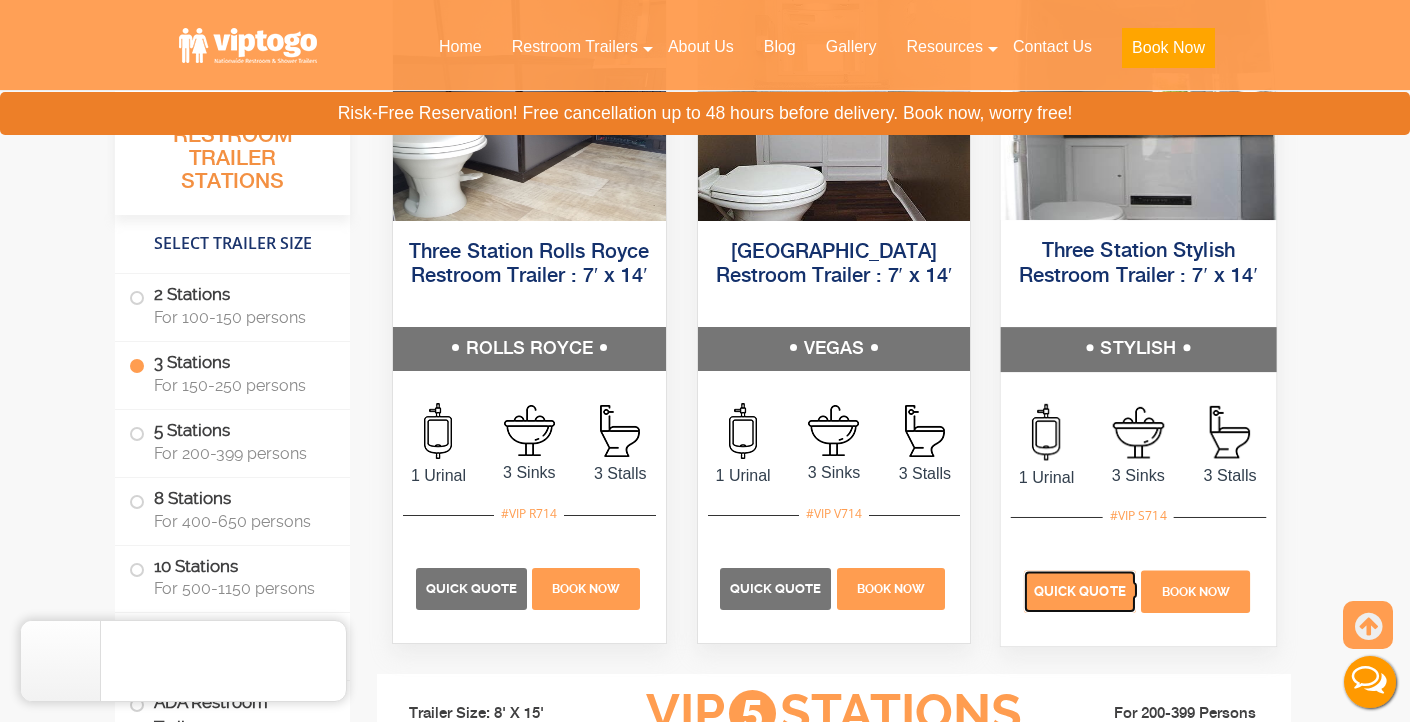 click on "Quick Quote" at bounding box center (1080, 590) 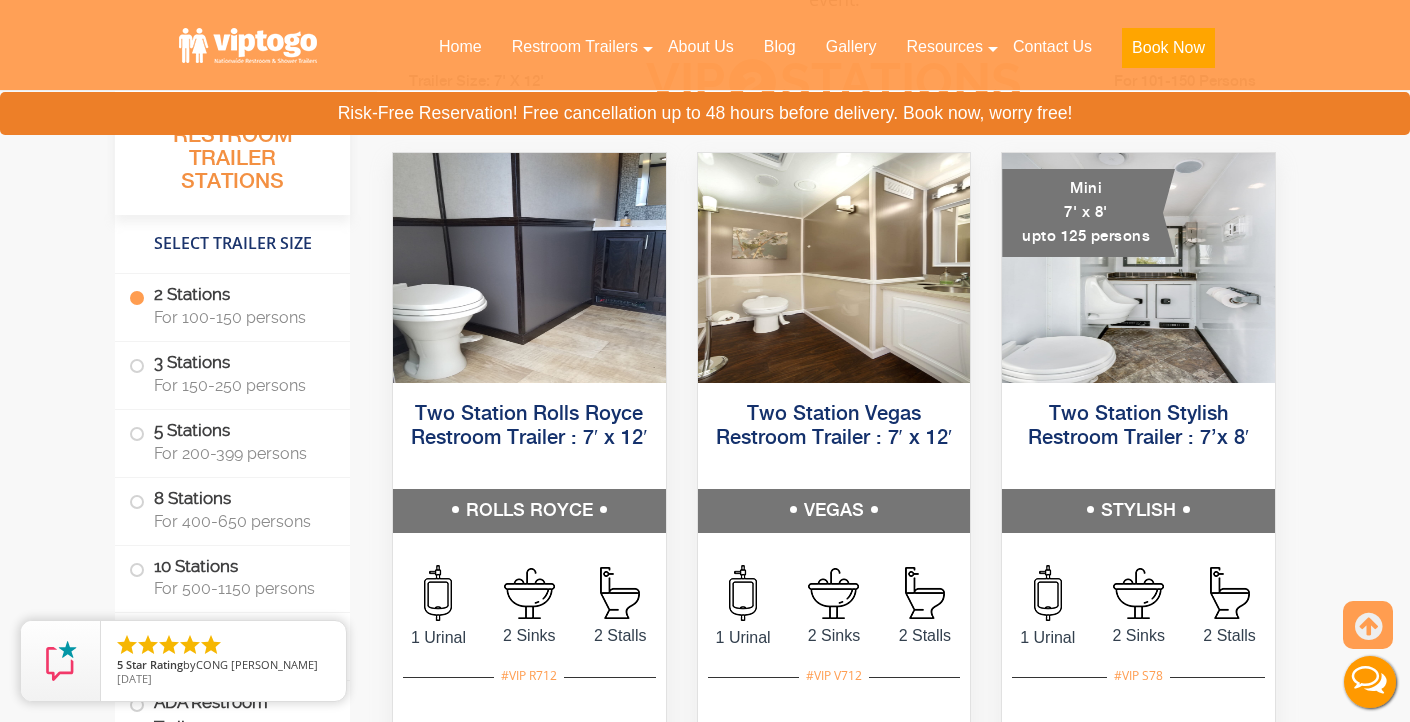 scroll, scrollTop: 987, scrollLeft: 0, axis: vertical 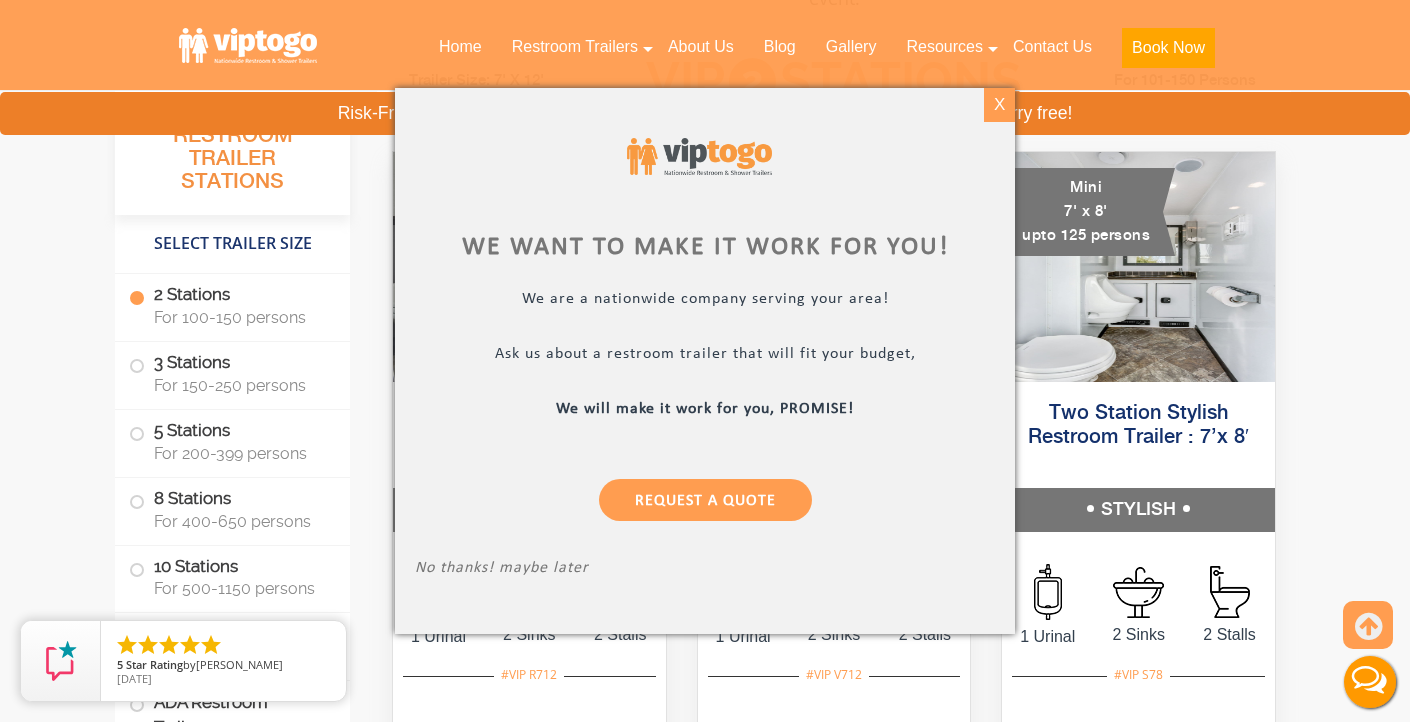 click on "X" at bounding box center [999, 105] 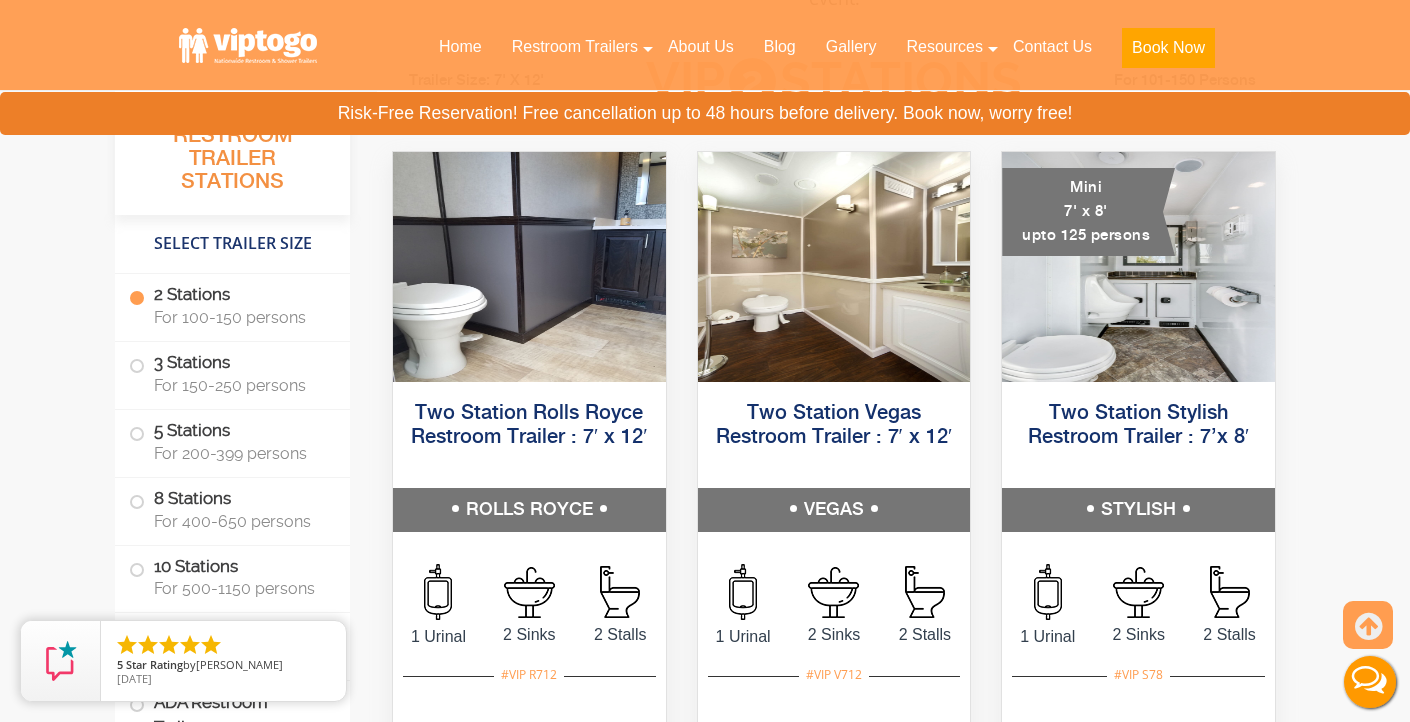 scroll, scrollTop: 1126, scrollLeft: 0, axis: vertical 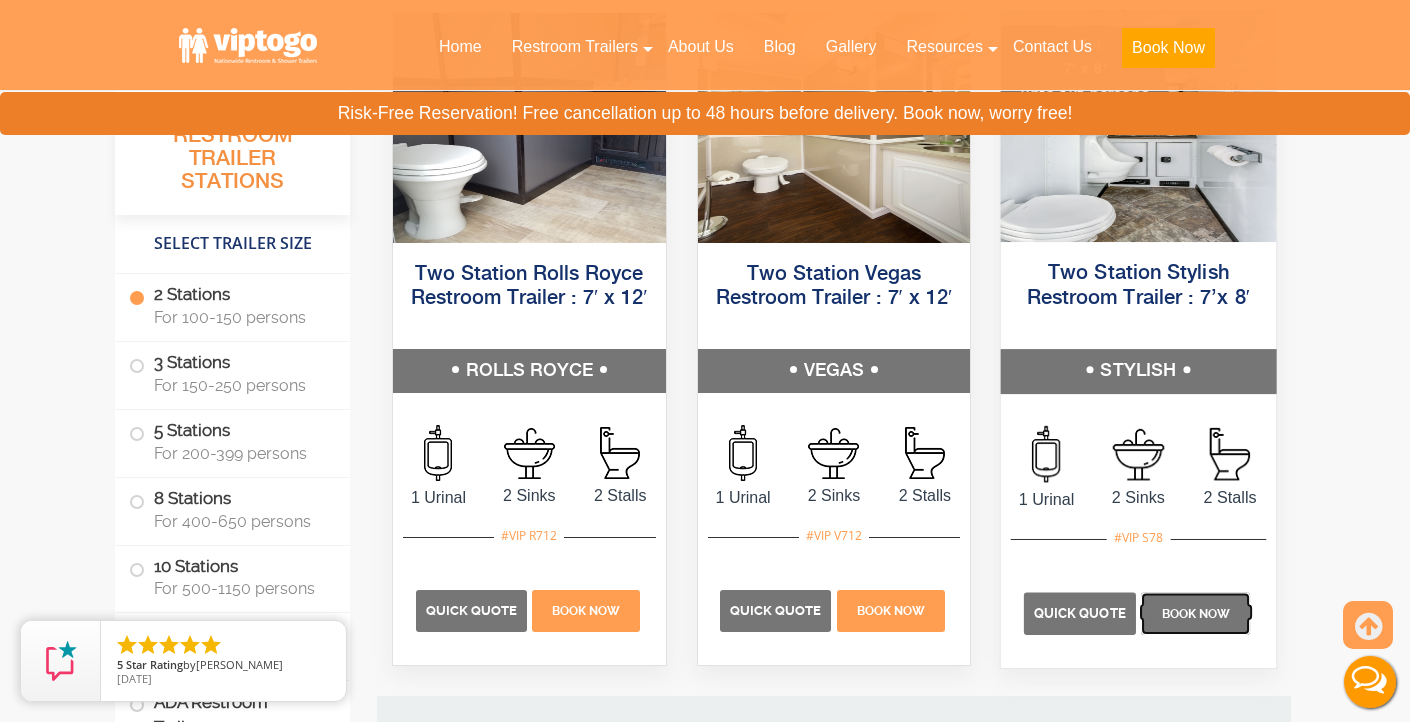 click on "Book Now" at bounding box center (1196, 614) 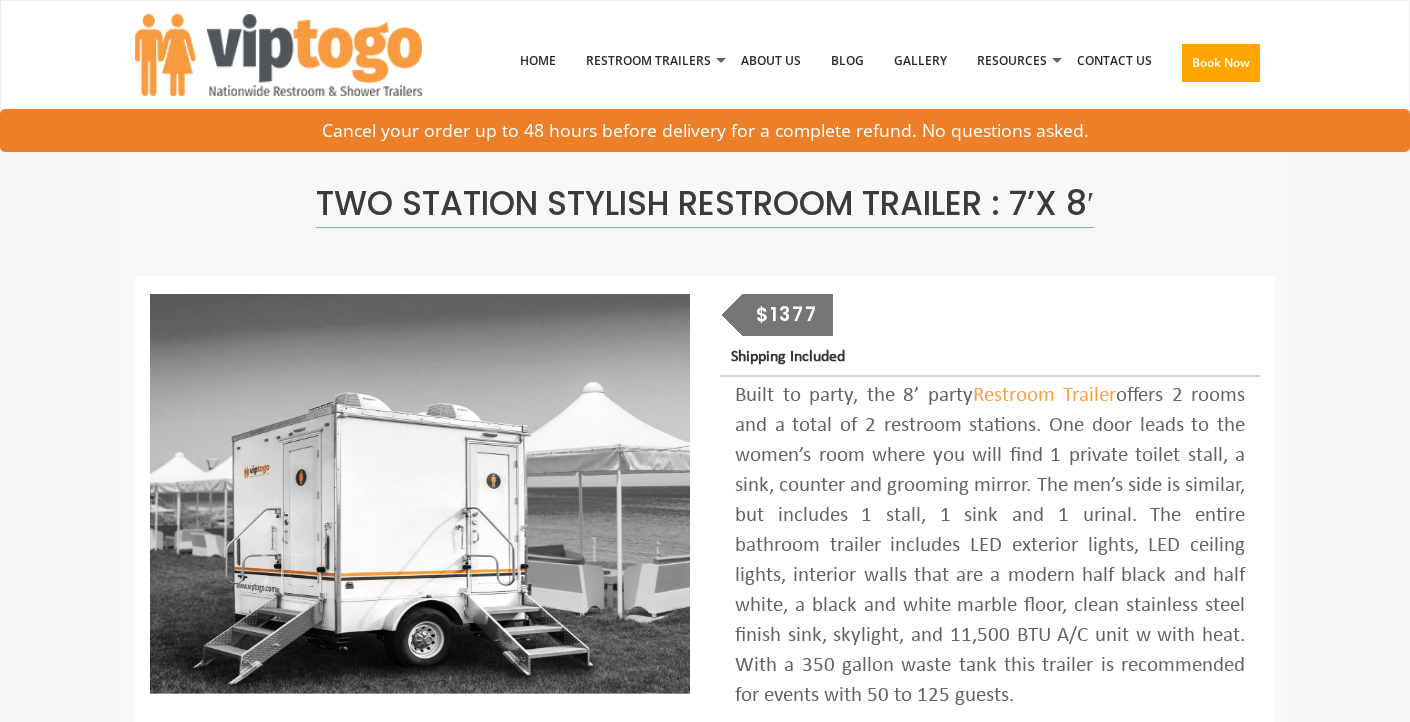 scroll, scrollTop: 0, scrollLeft: 0, axis: both 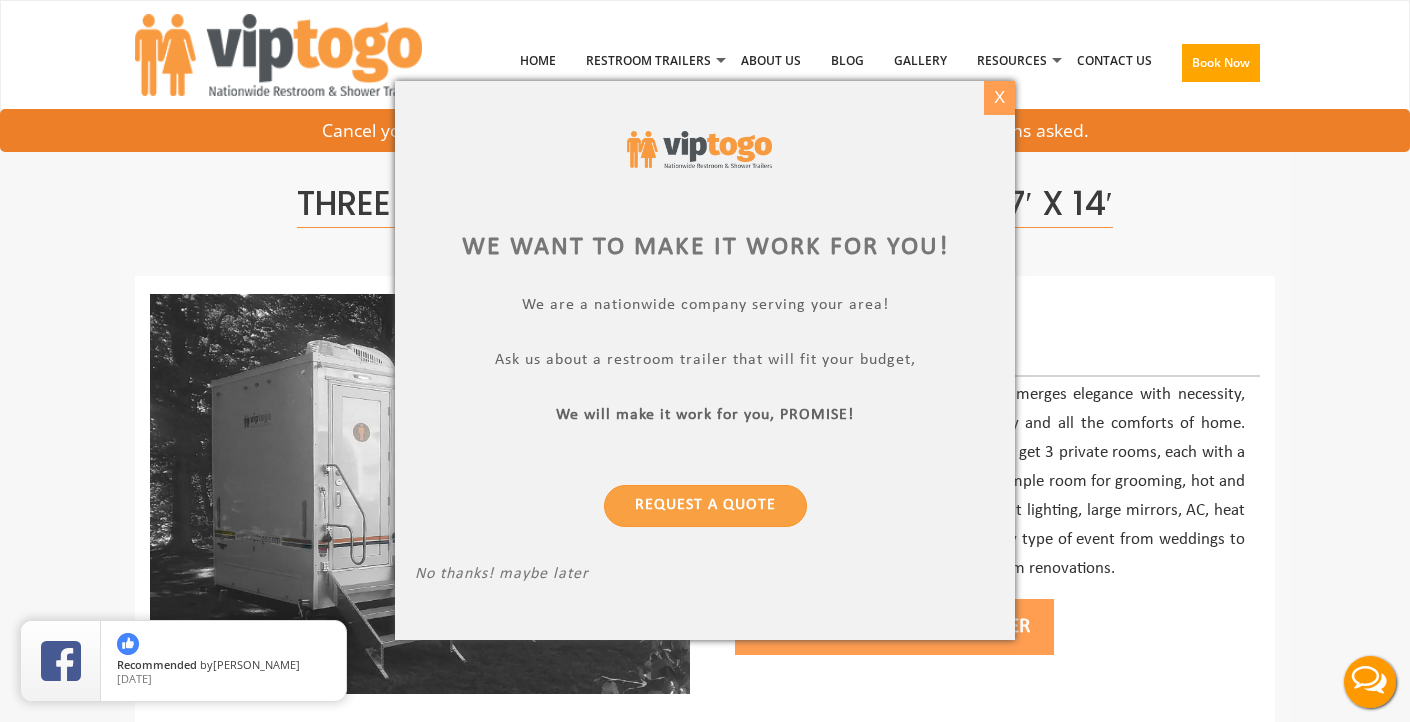 click on "X" at bounding box center (999, 98) 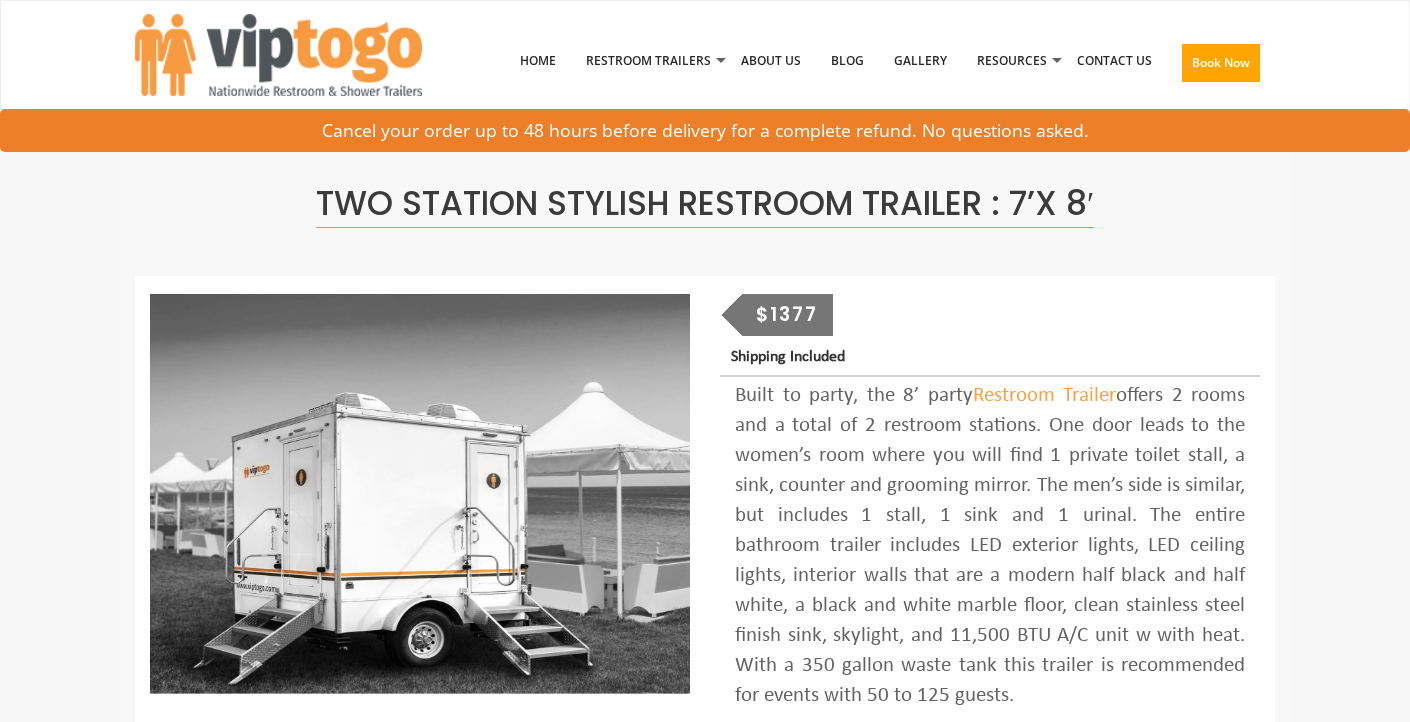 scroll, scrollTop: 0, scrollLeft: 0, axis: both 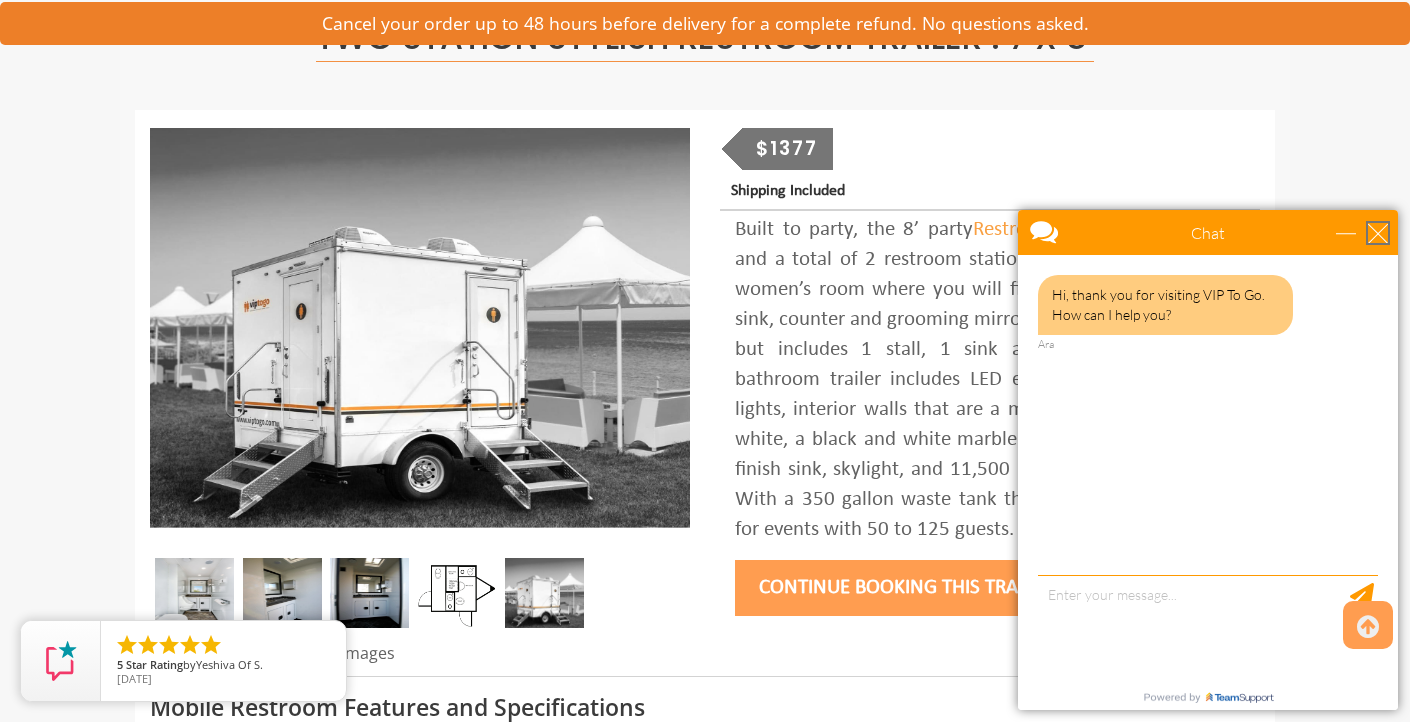 click at bounding box center [1378, 233] 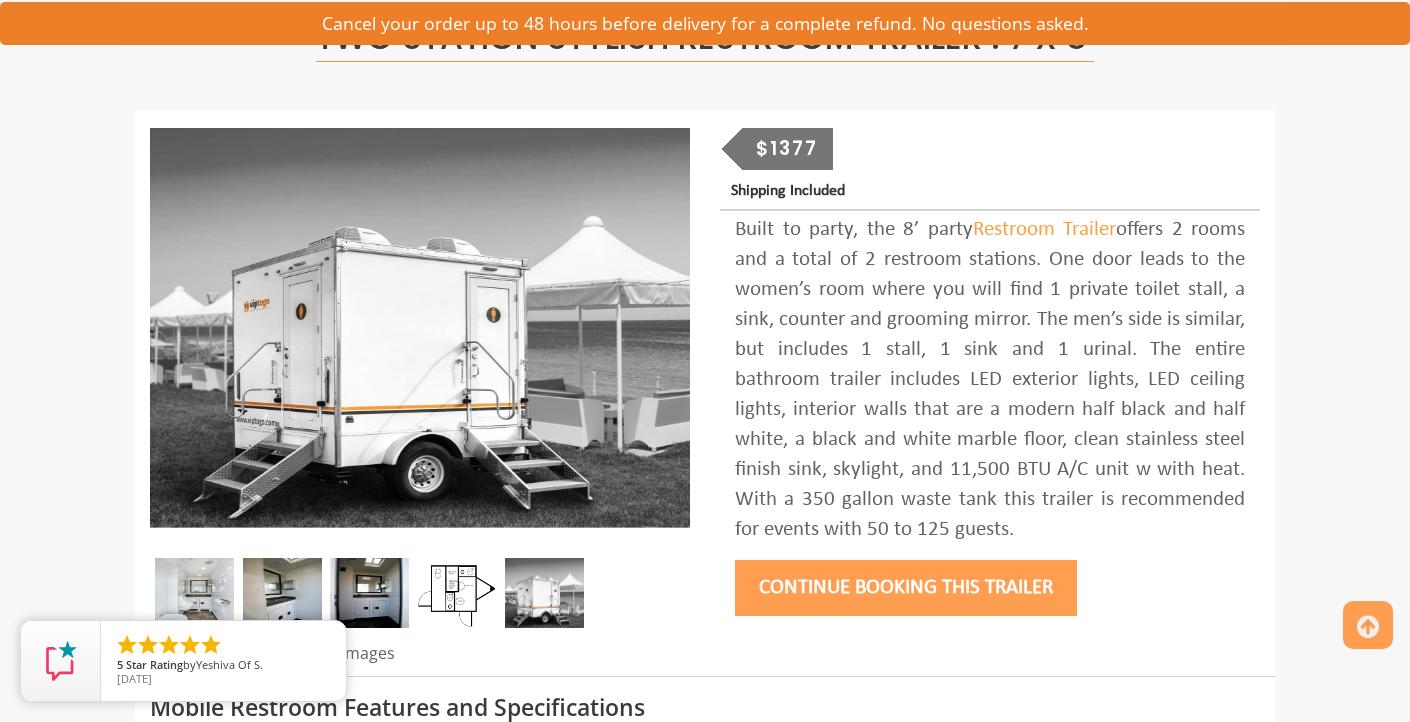 scroll, scrollTop: 0, scrollLeft: 0, axis: both 